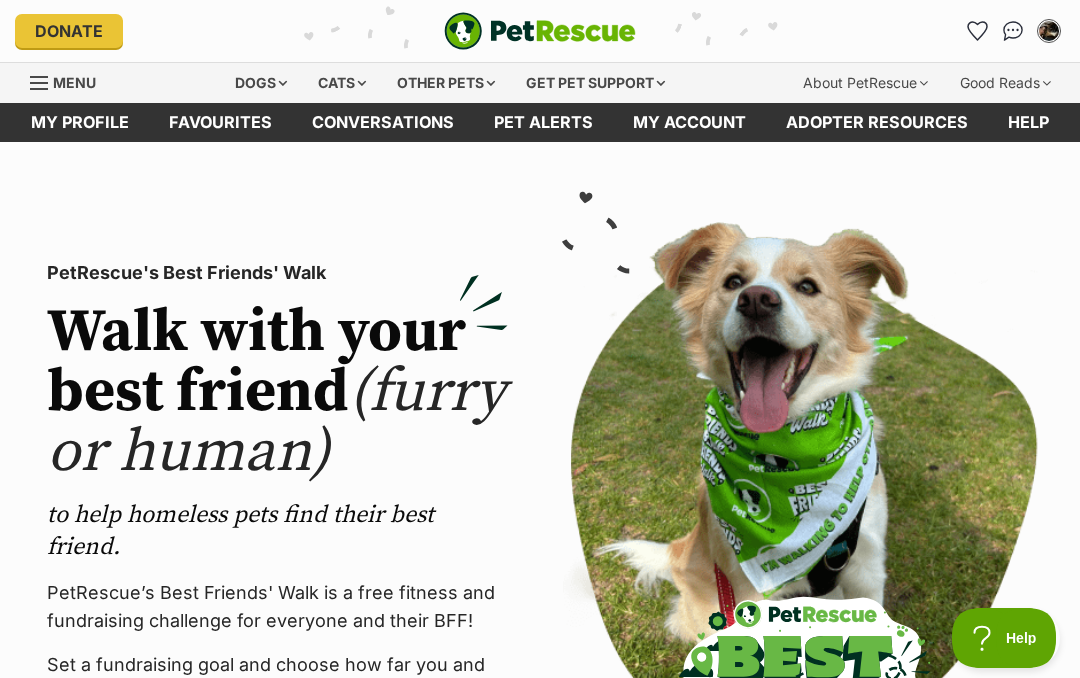 scroll, scrollTop: 0, scrollLeft: 0, axis: both 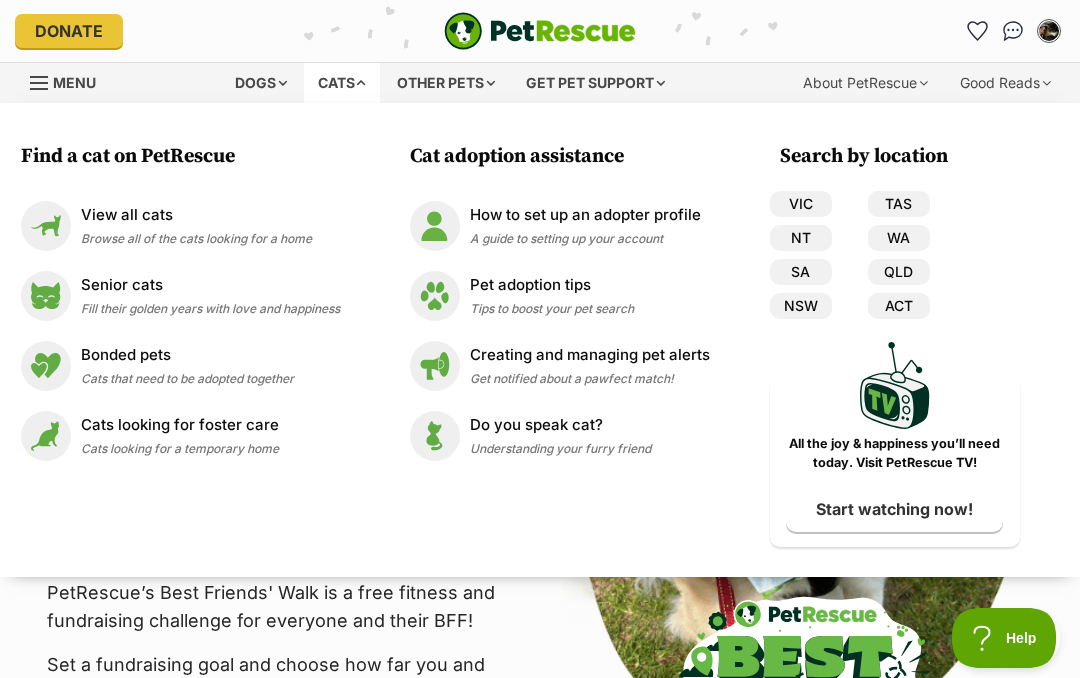 click on "Bonded pets" at bounding box center [187, 355] 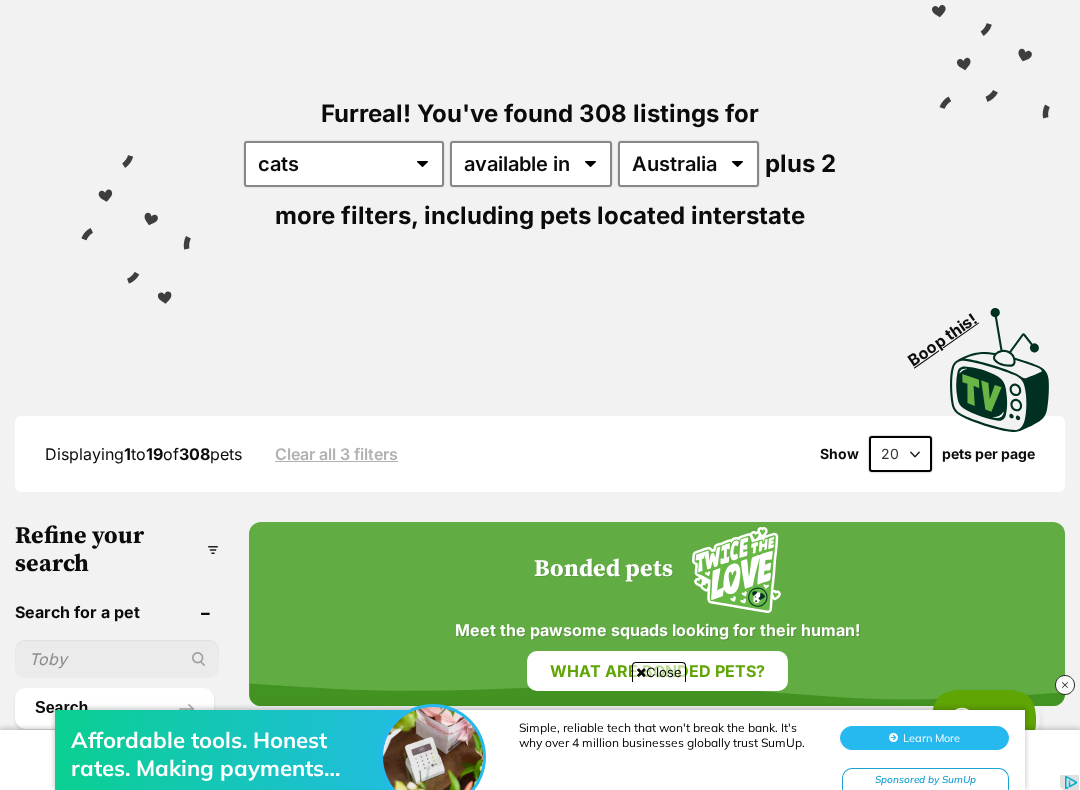 scroll, scrollTop: 168, scrollLeft: 0, axis: vertical 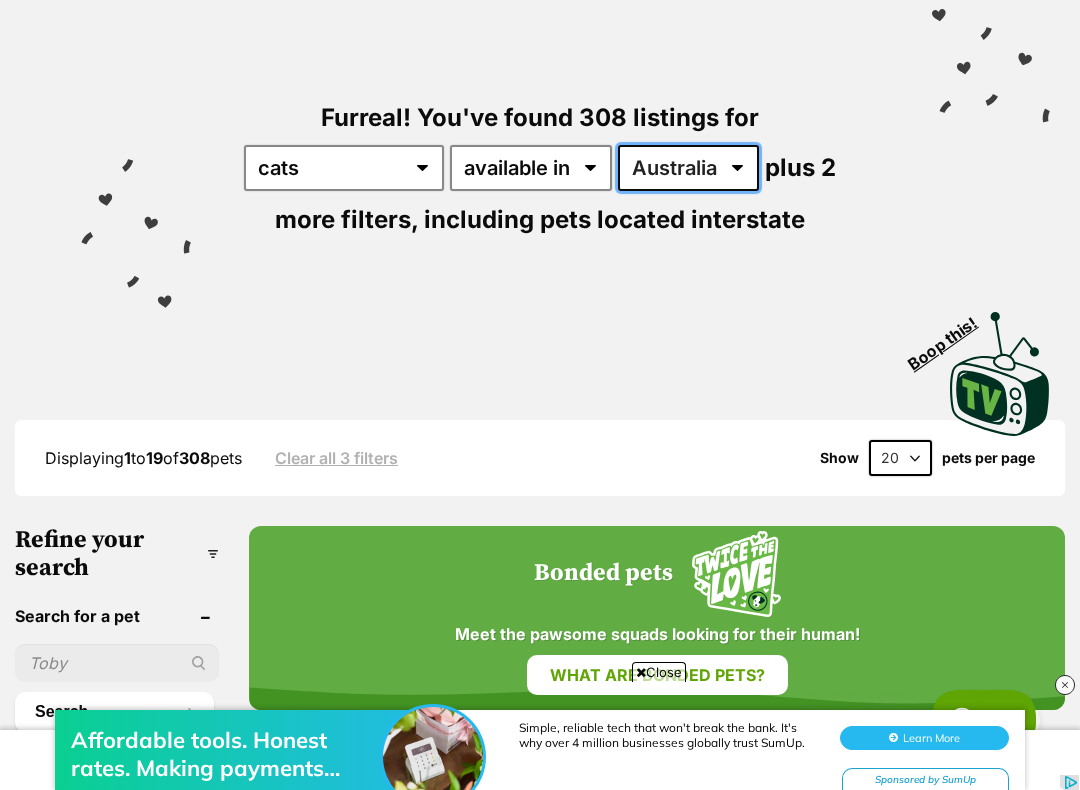 click on "Australia
ACT
NSW
NT
QLD
SA
TAS
VIC
WA" at bounding box center (688, 168) 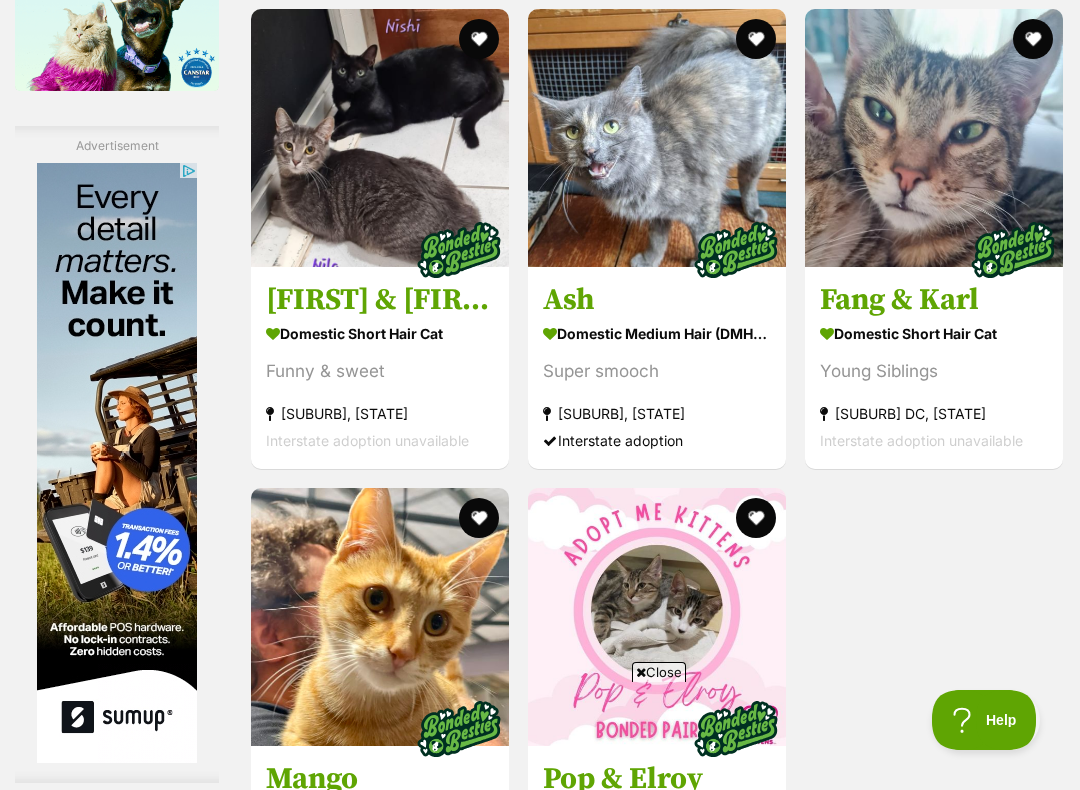 scroll, scrollTop: 0, scrollLeft: 0, axis: both 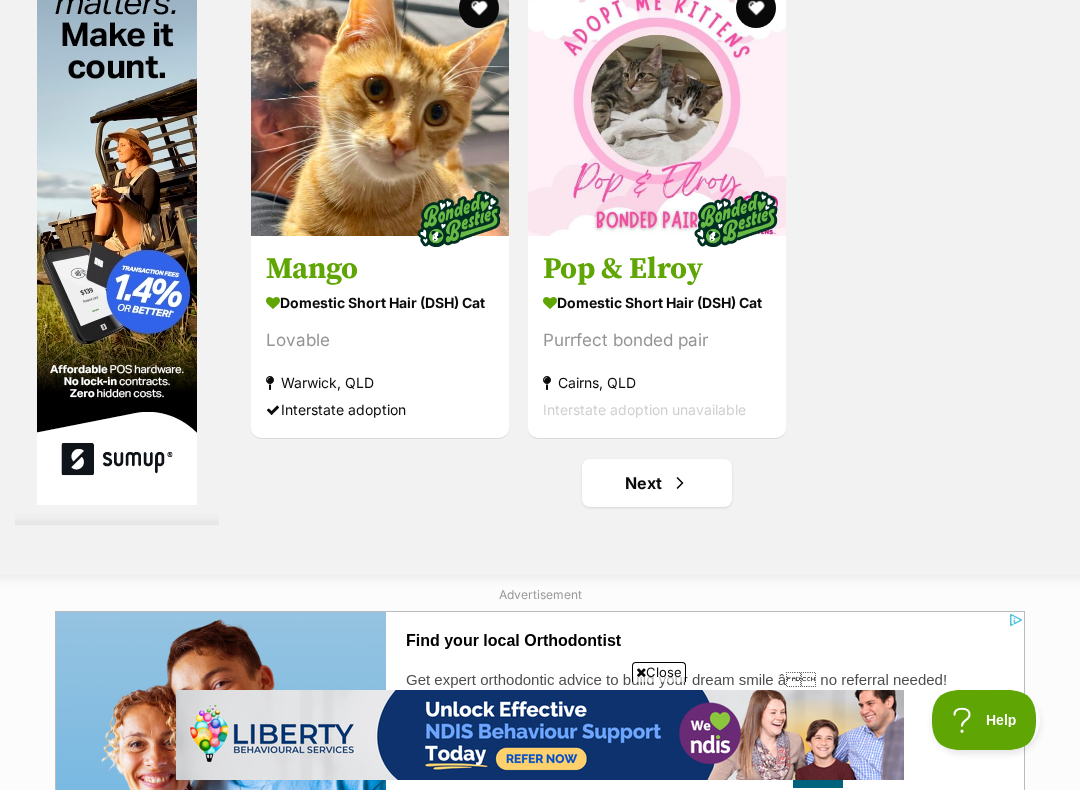 click at bounding box center (380, 107) 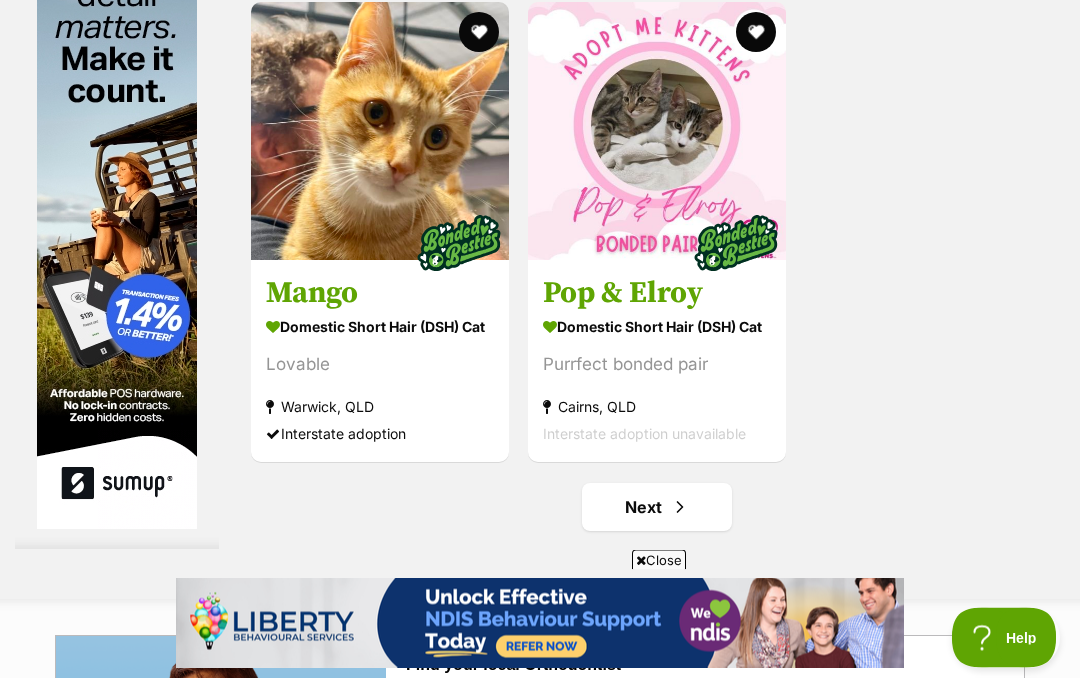 scroll, scrollTop: 3964, scrollLeft: 0, axis: vertical 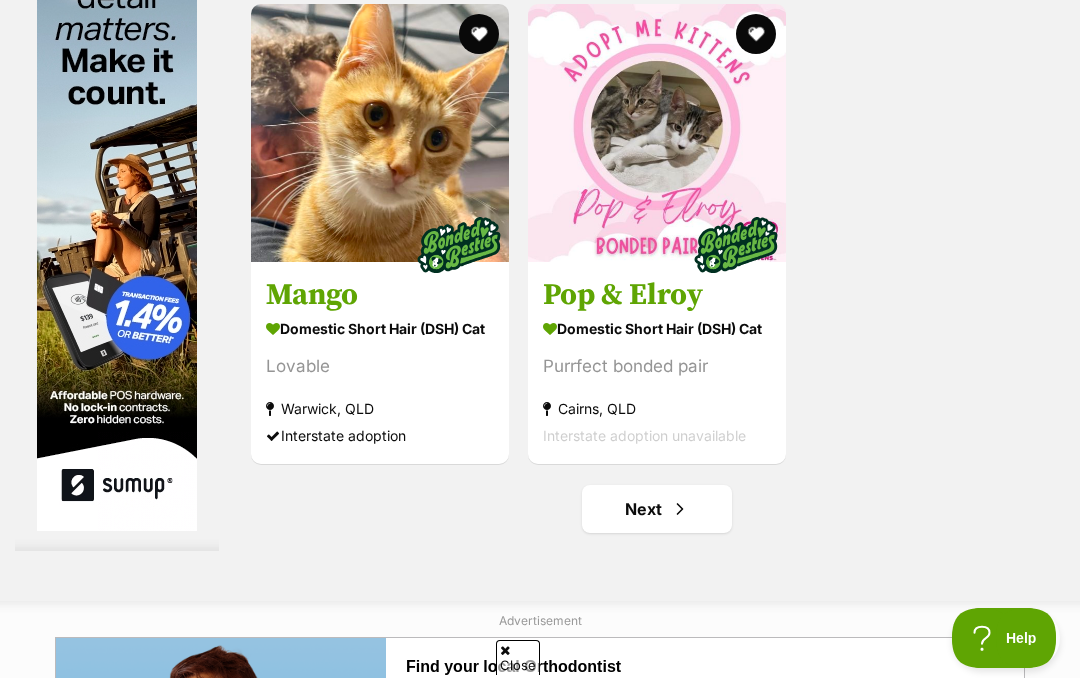 click at bounding box center [479, 34] 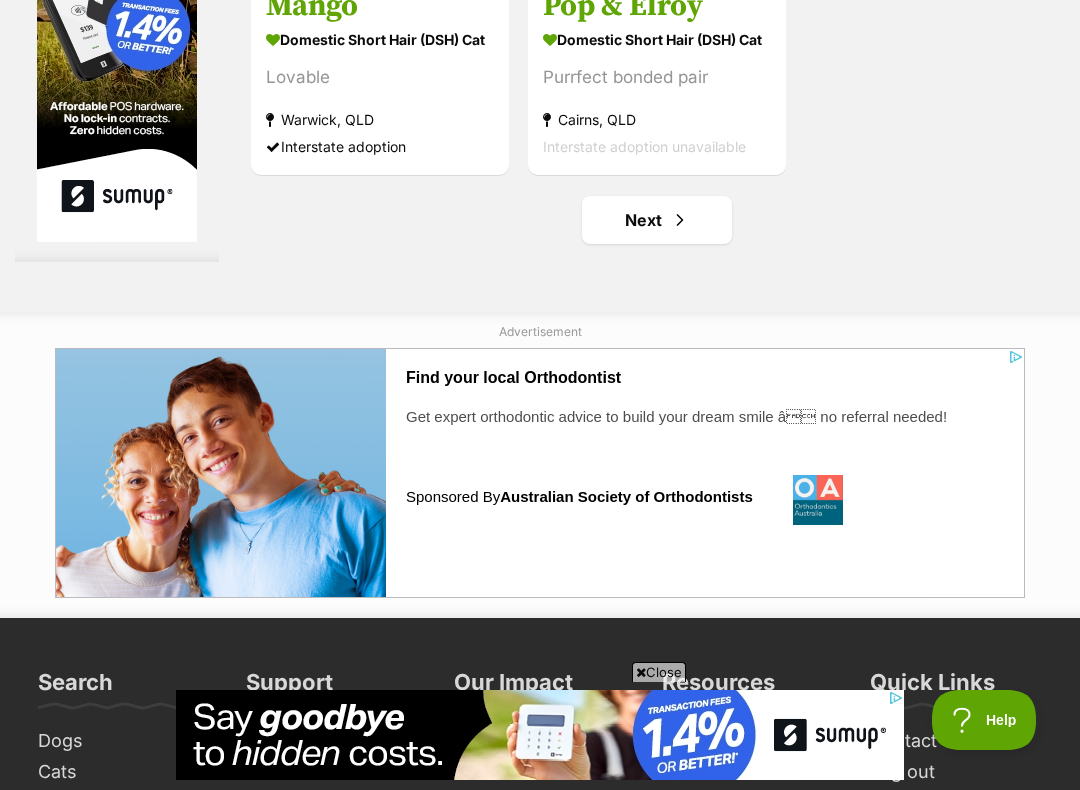 scroll, scrollTop: 4269, scrollLeft: 0, axis: vertical 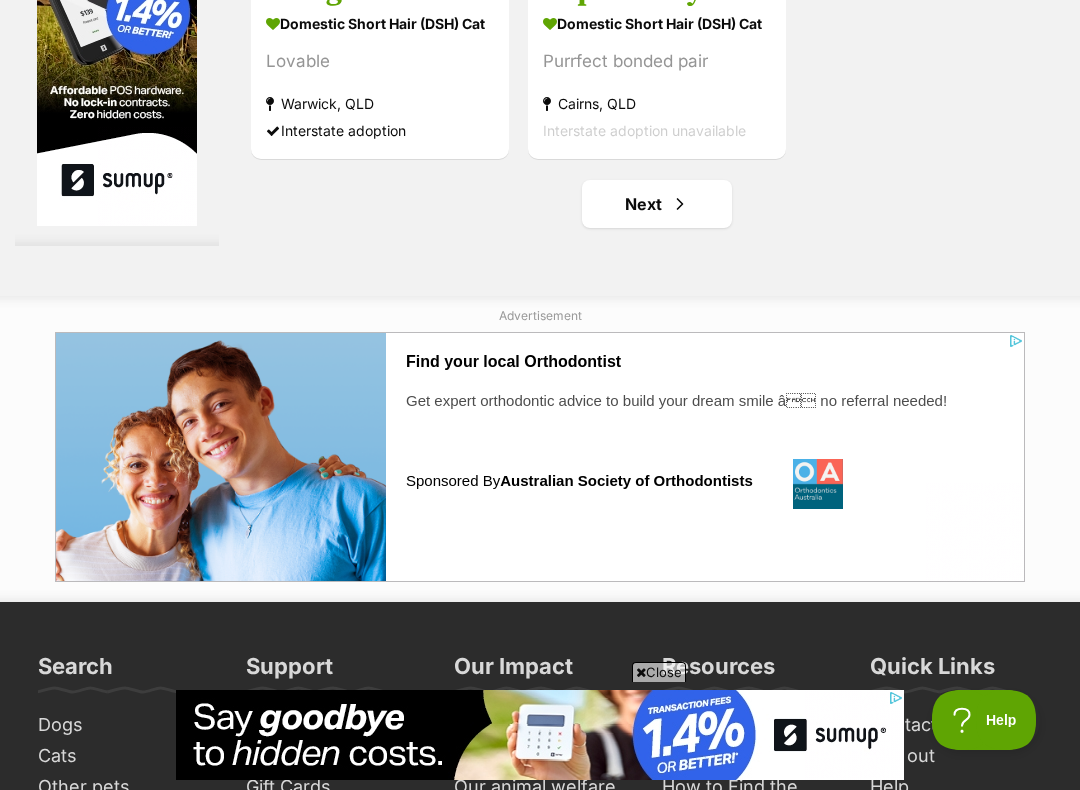 click on "Next" at bounding box center (657, 204) 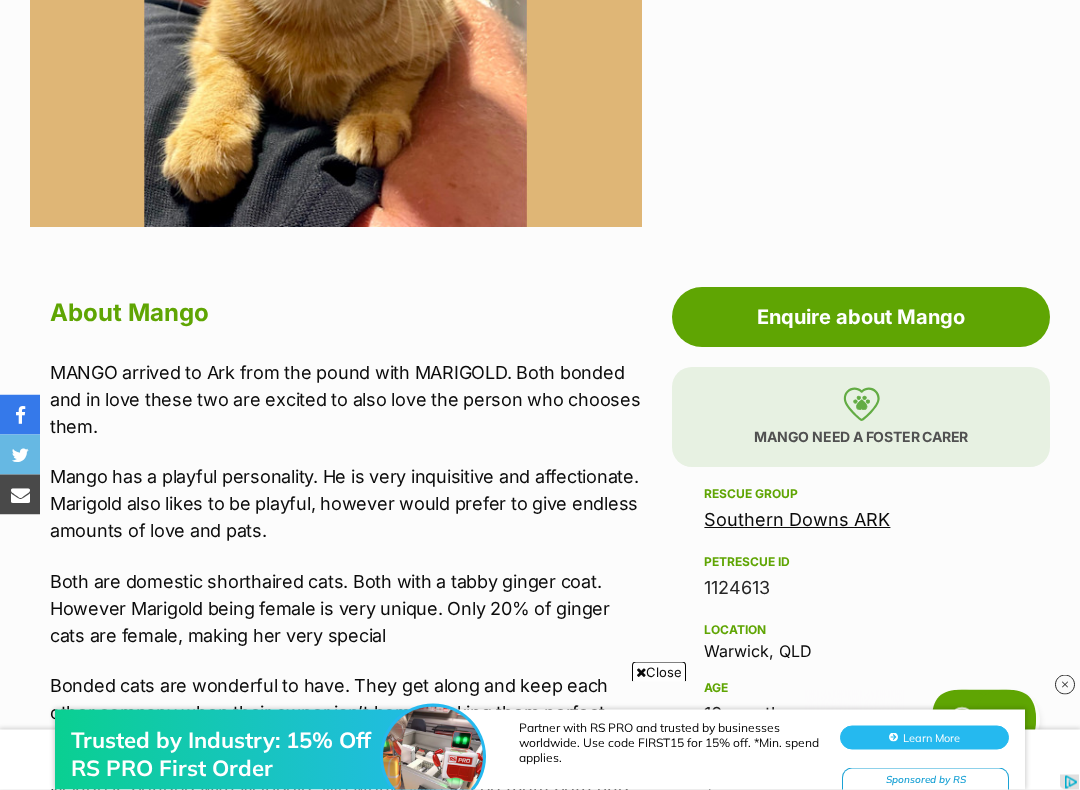 scroll, scrollTop: 827, scrollLeft: 0, axis: vertical 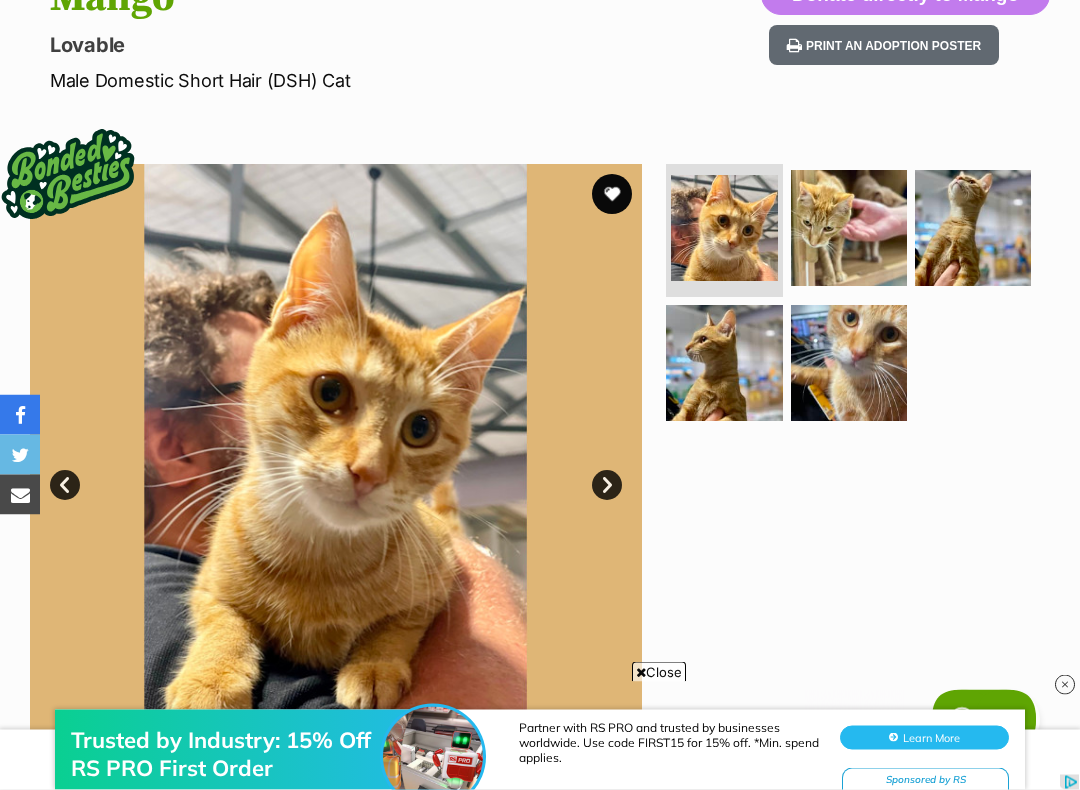 click on "Next" at bounding box center [607, 486] 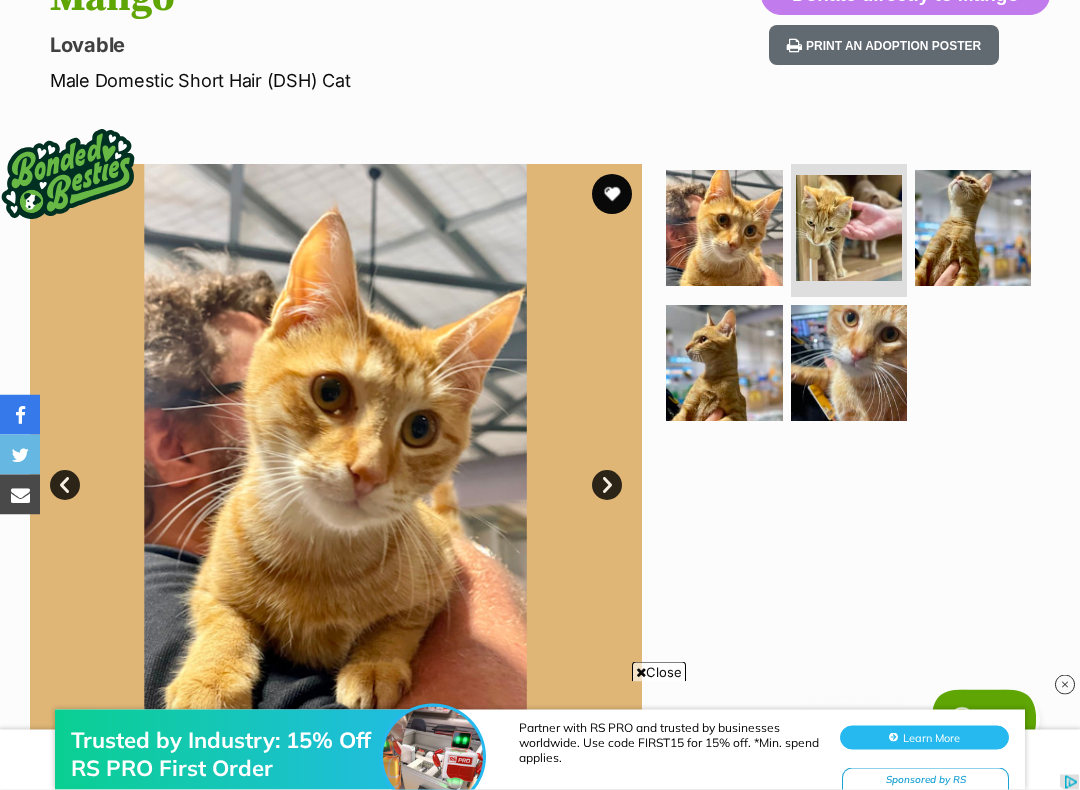 scroll, scrollTop: 252, scrollLeft: 0, axis: vertical 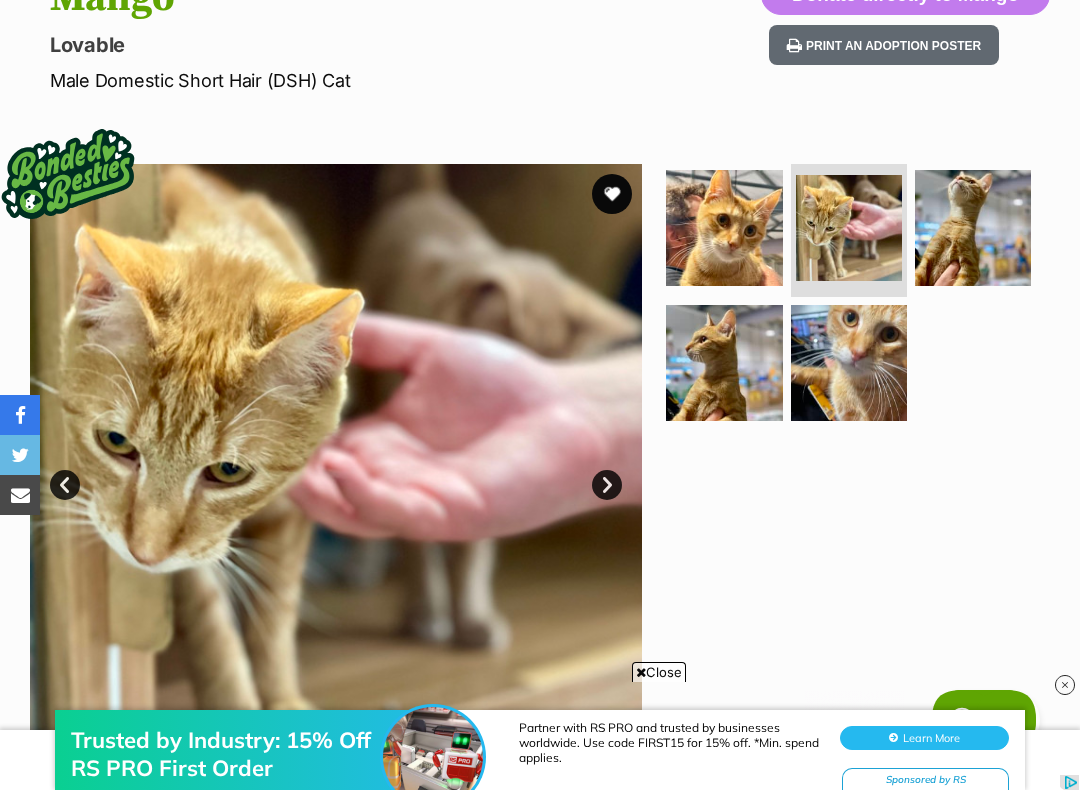 click on "Next" at bounding box center (607, 485) 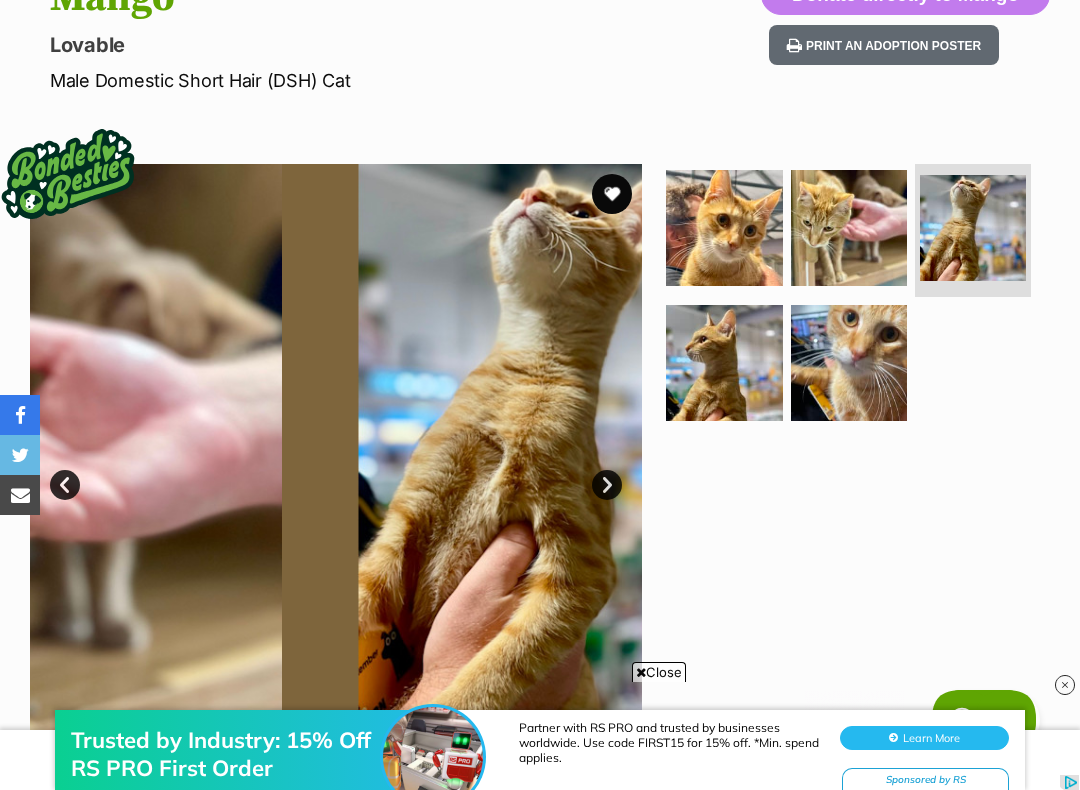 scroll, scrollTop: 0, scrollLeft: 0, axis: both 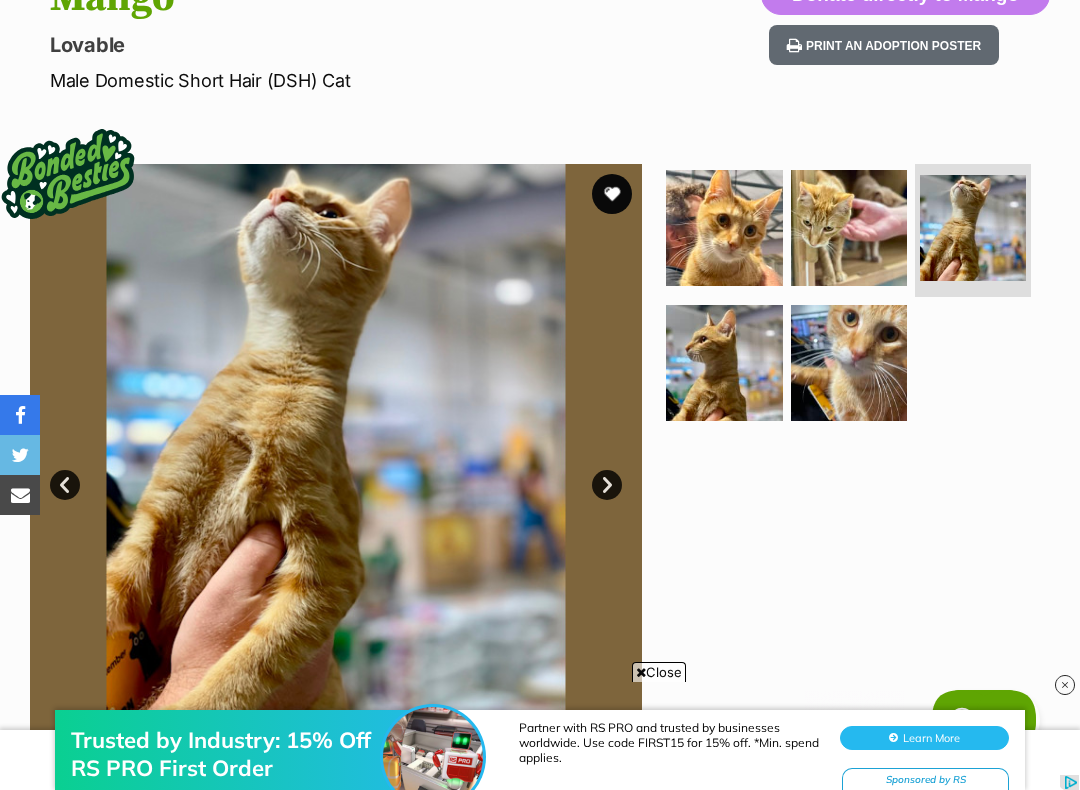 click on "Next" at bounding box center [607, 485] 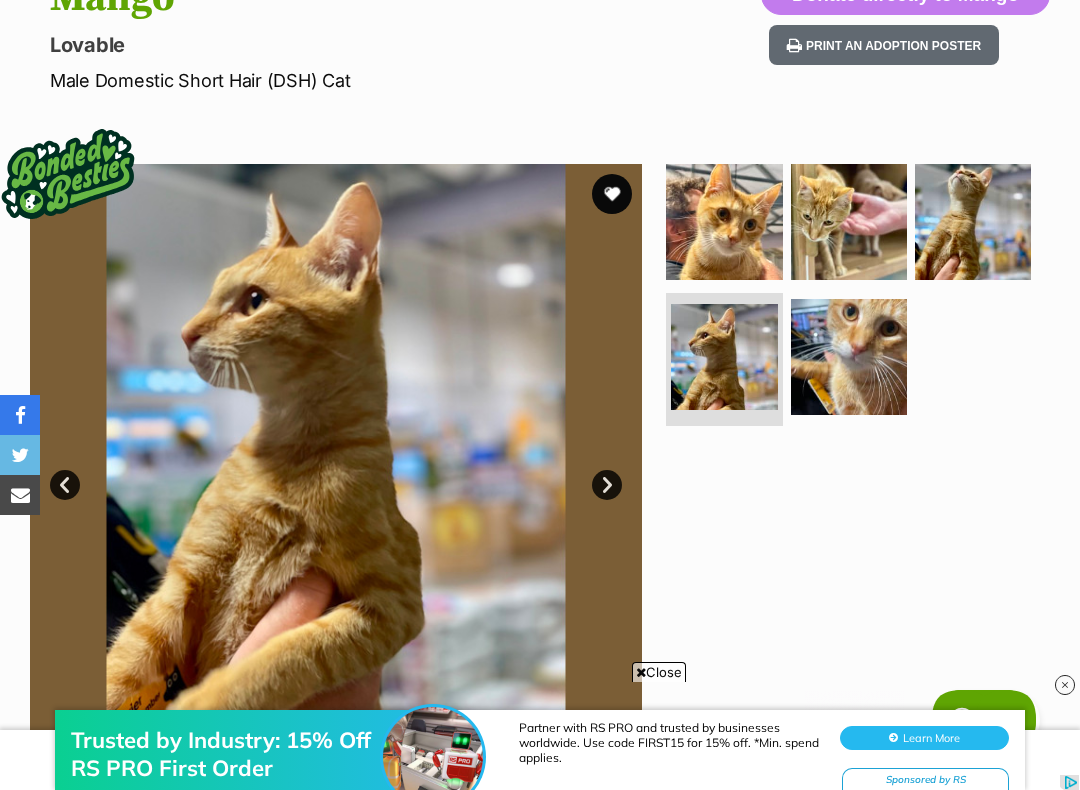 click on "Next" at bounding box center (607, 485) 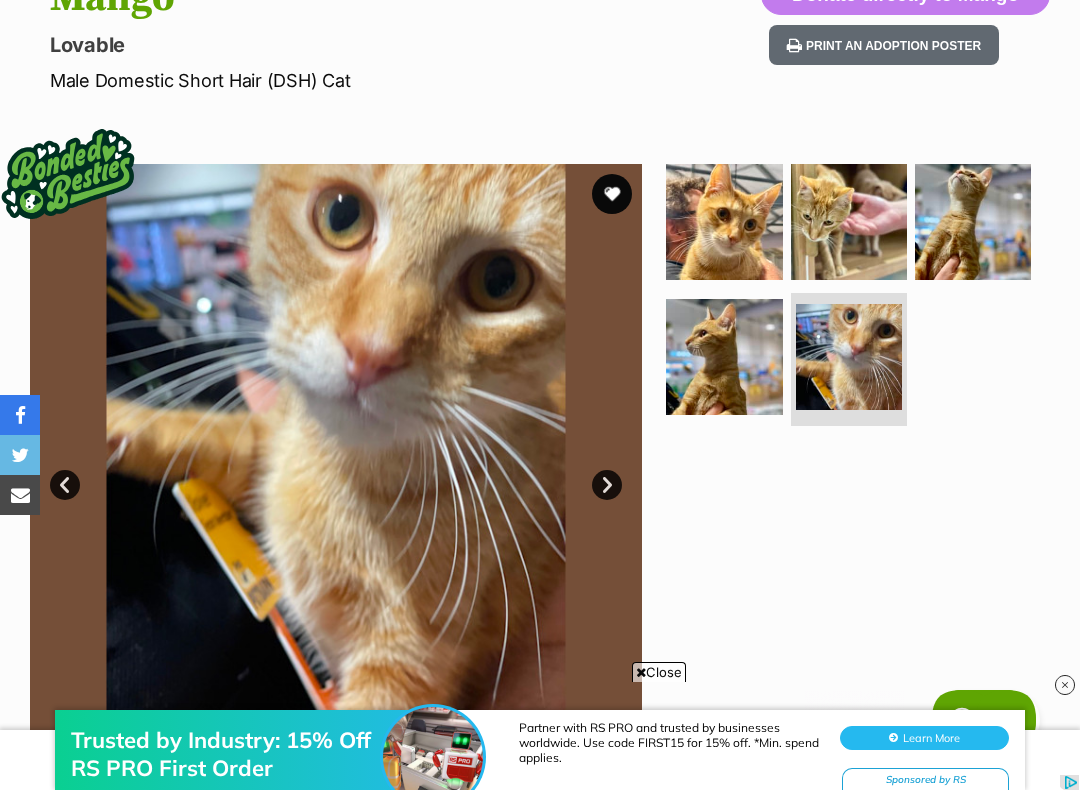 click at bounding box center [336, 470] 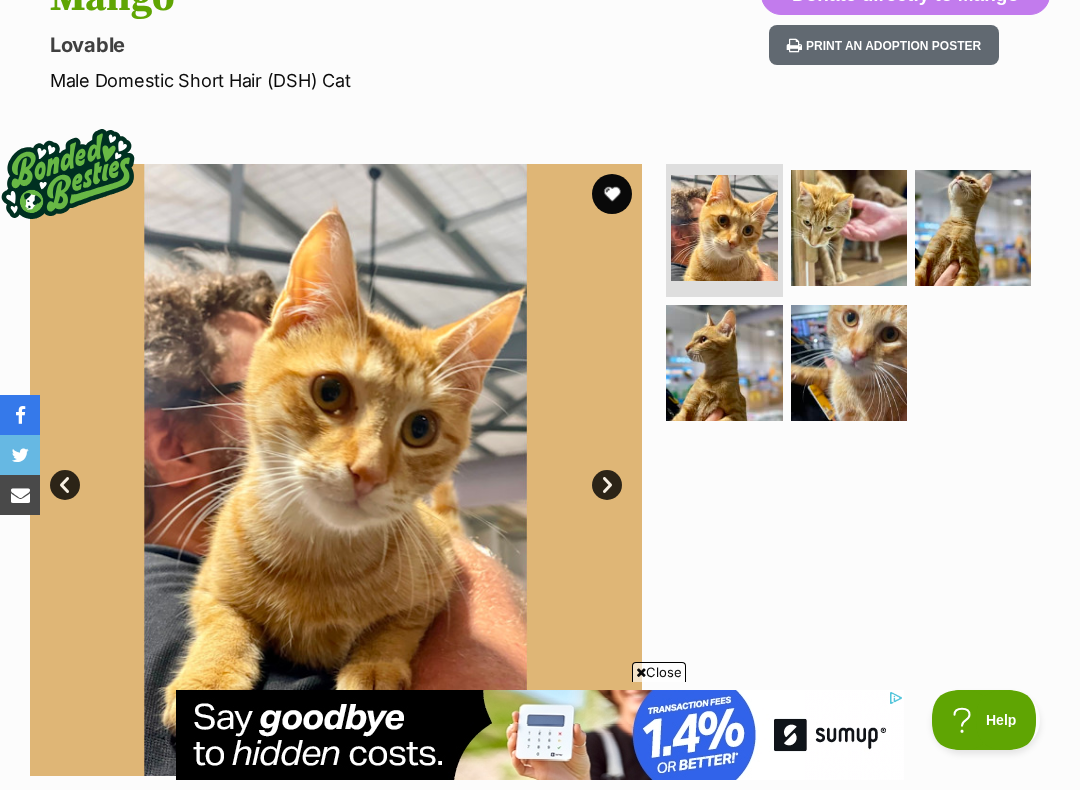 scroll, scrollTop: 0, scrollLeft: 0, axis: both 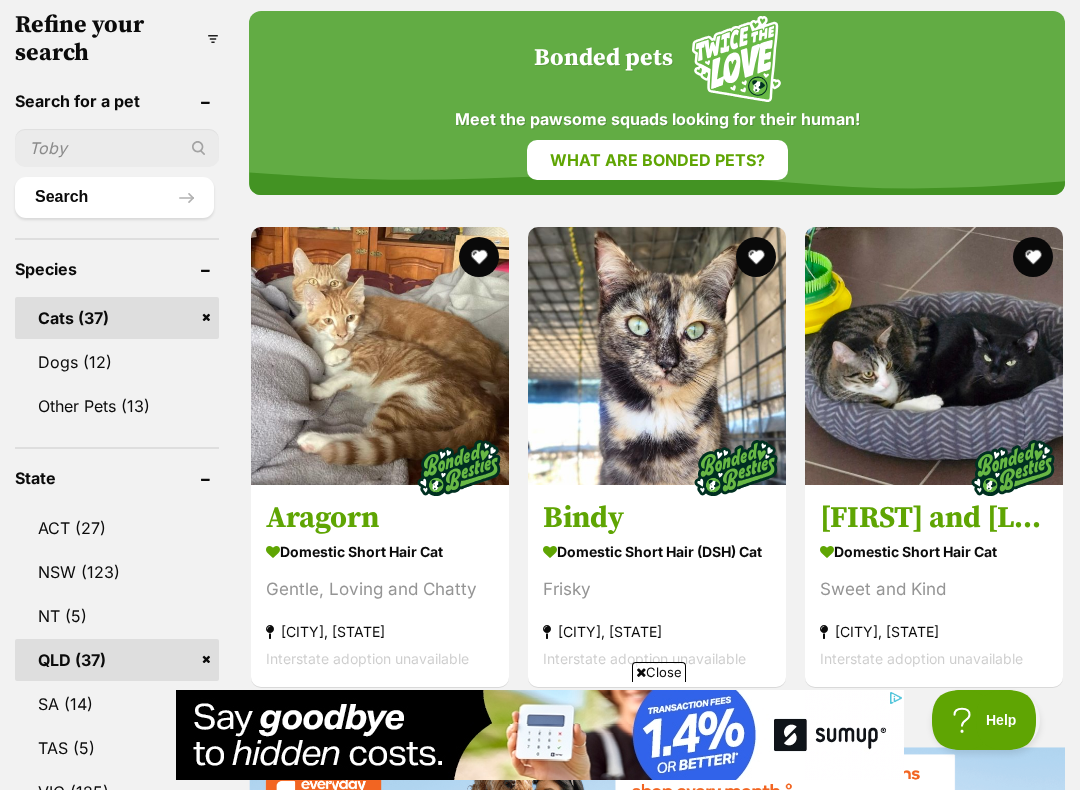 click at bounding box center (479, 257) 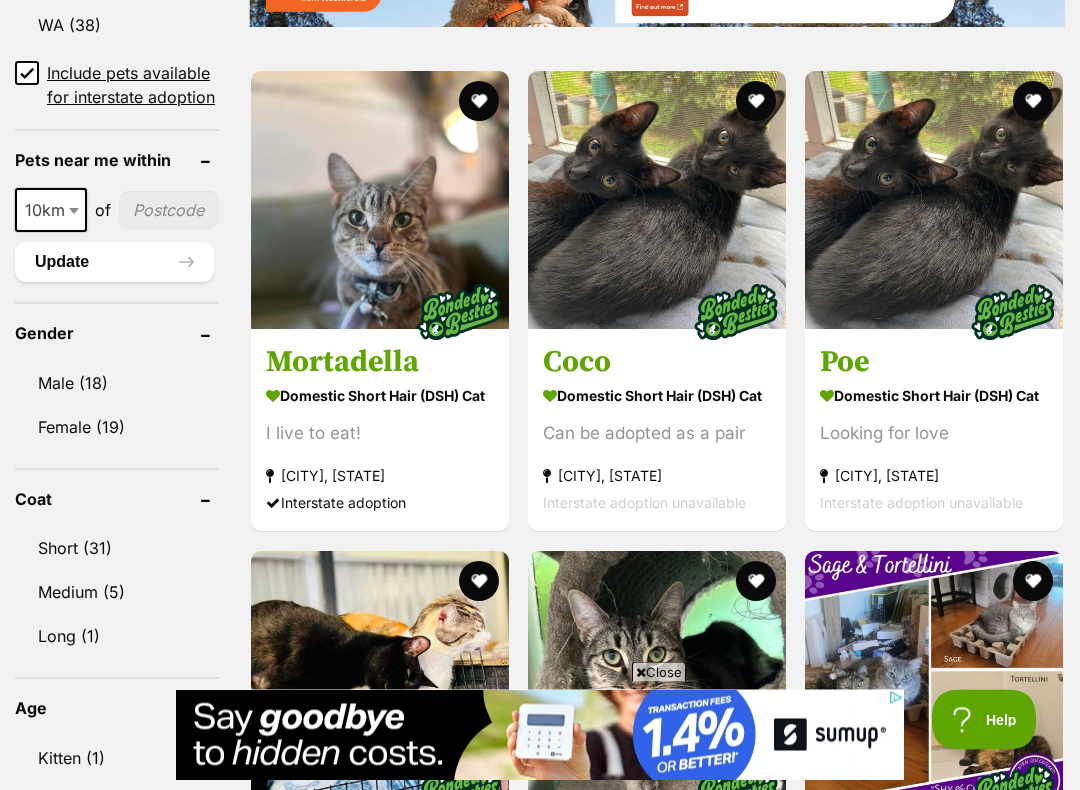 scroll, scrollTop: 1500, scrollLeft: 0, axis: vertical 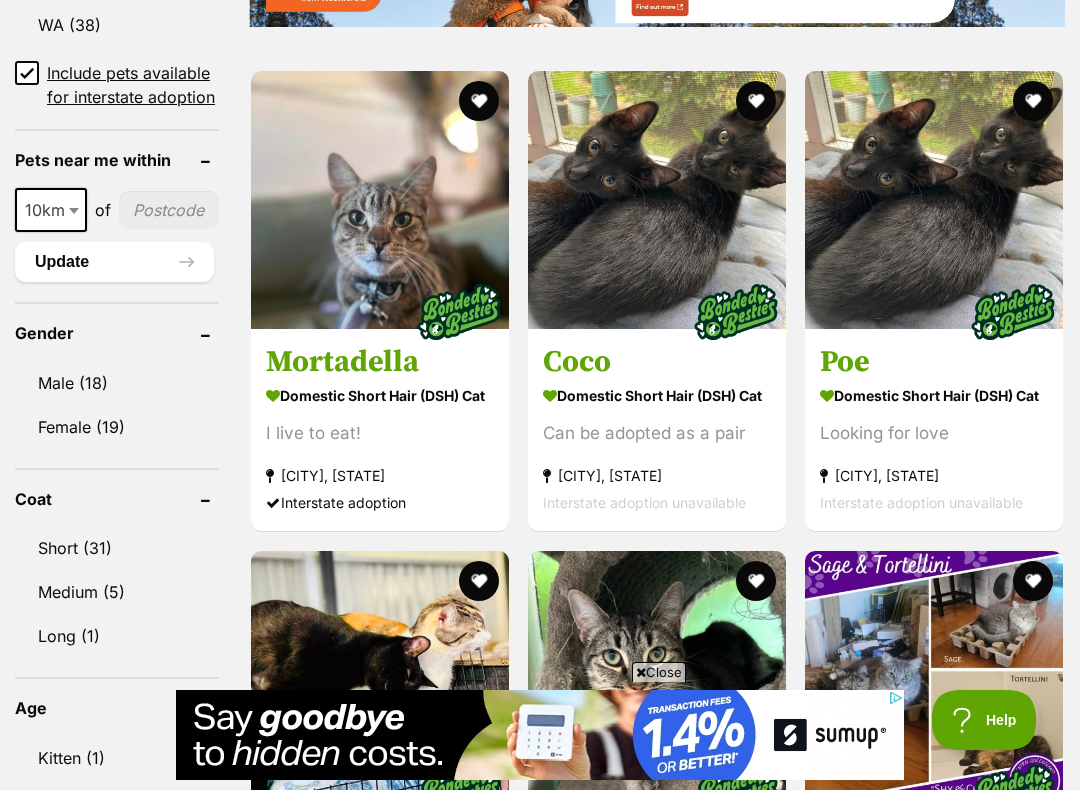 click at bounding box center [756, 101] 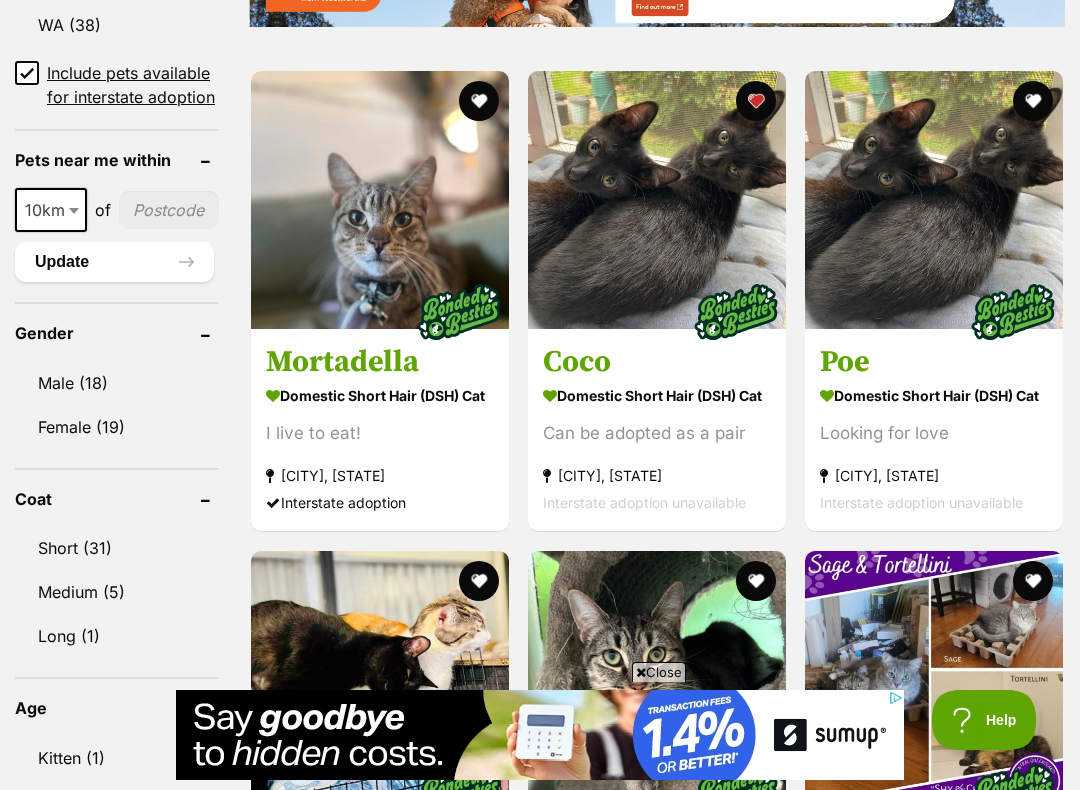 click at bounding box center (1033, 101) 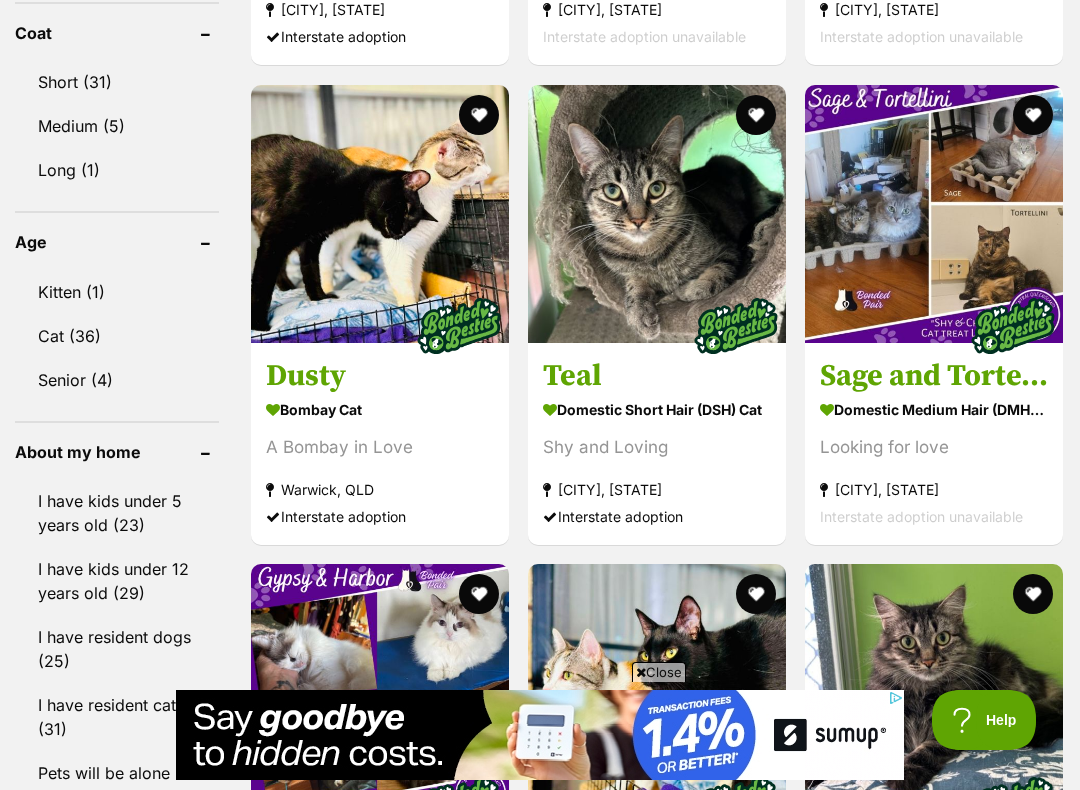 scroll, scrollTop: 1971, scrollLeft: 0, axis: vertical 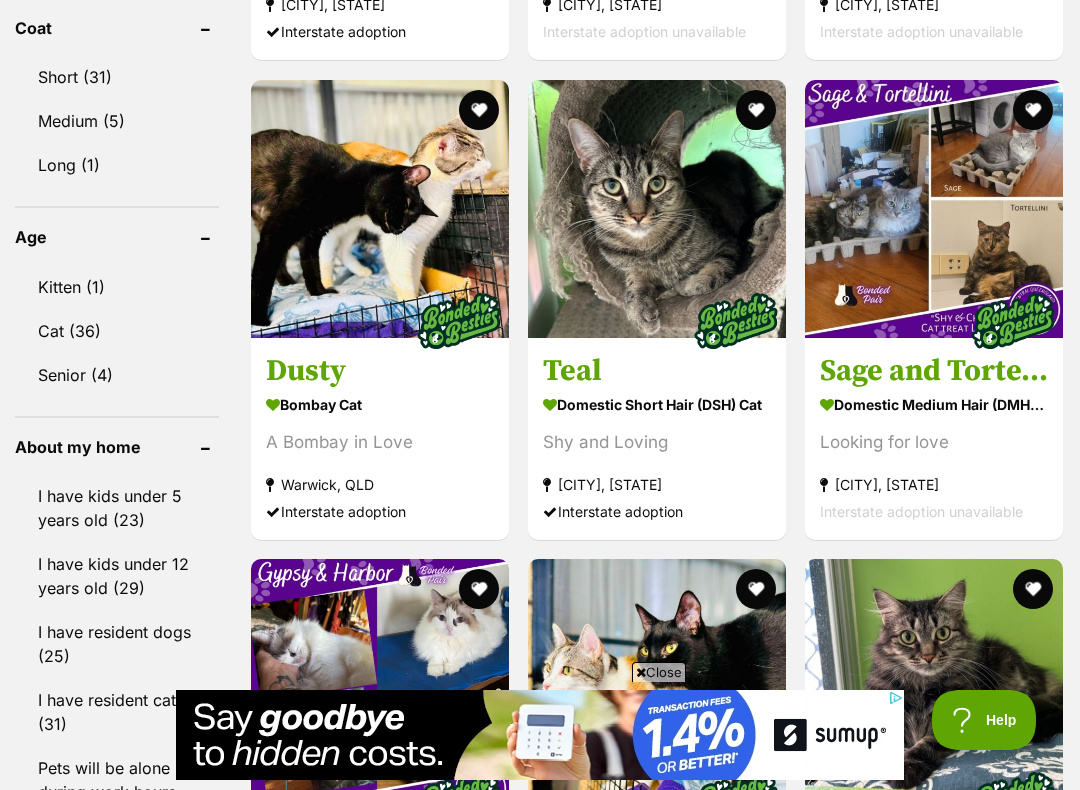 click at bounding box center [479, 110] 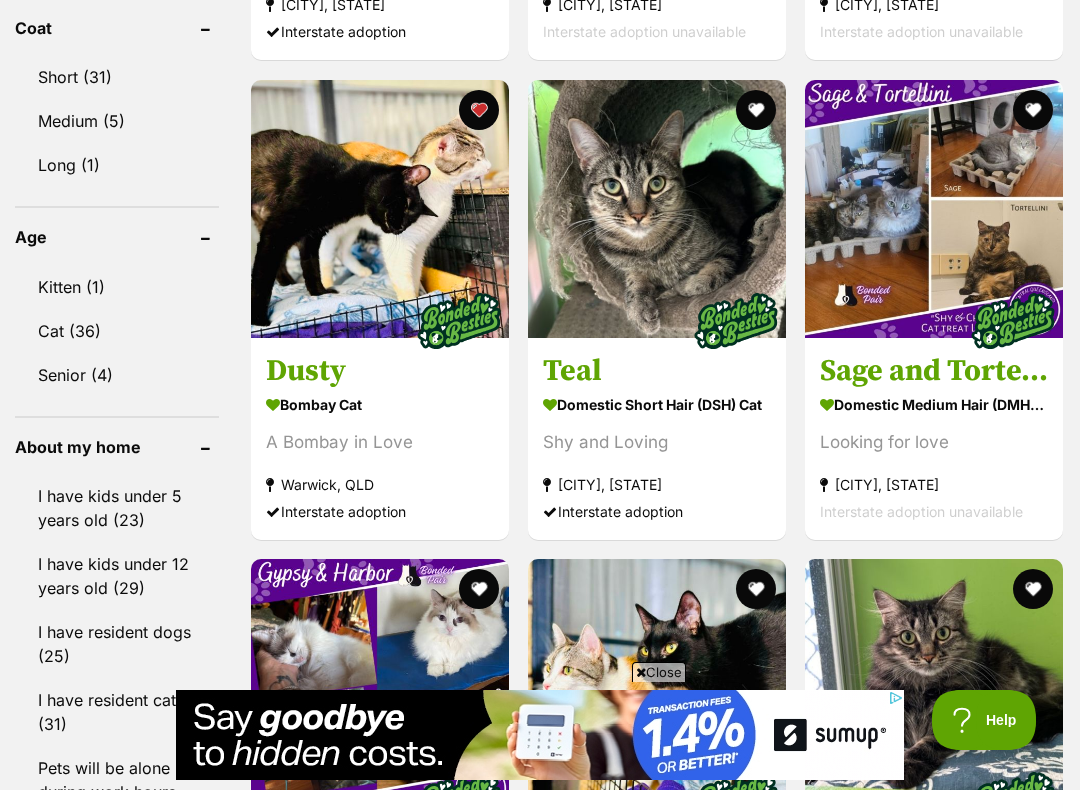 click at bounding box center (380, 209) 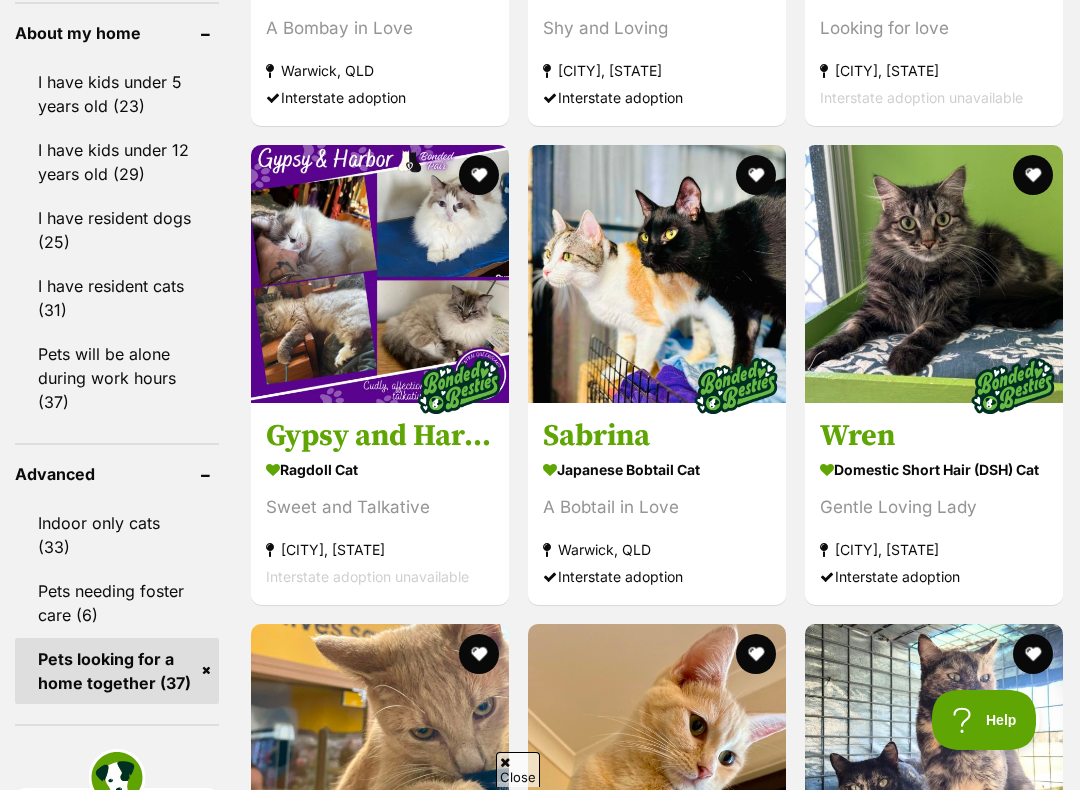 scroll, scrollTop: 0, scrollLeft: 0, axis: both 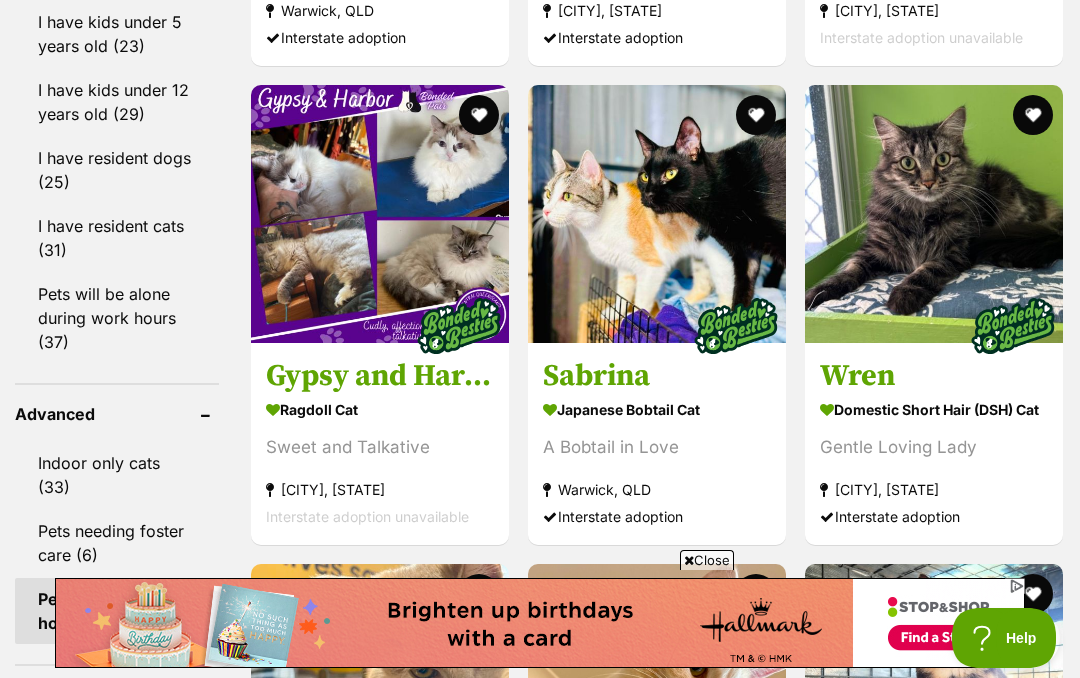 click at bounding box center (934, 214) 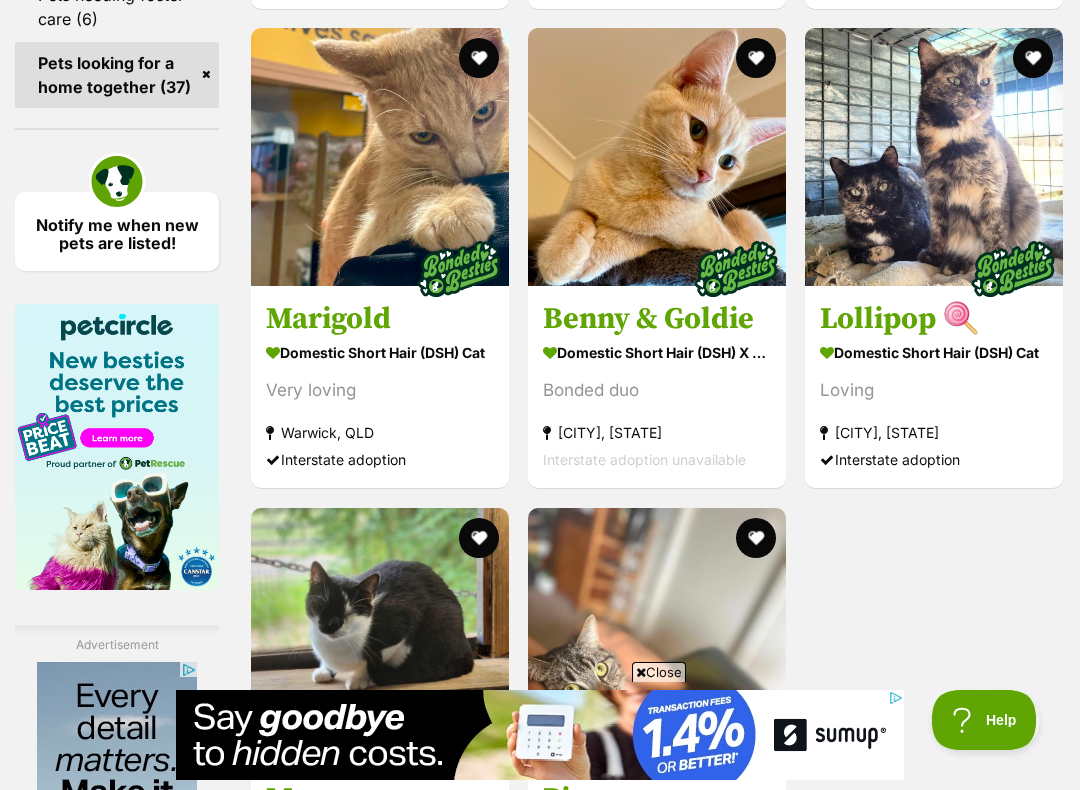 scroll, scrollTop: 2983, scrollLeft: 0, axis: vertical 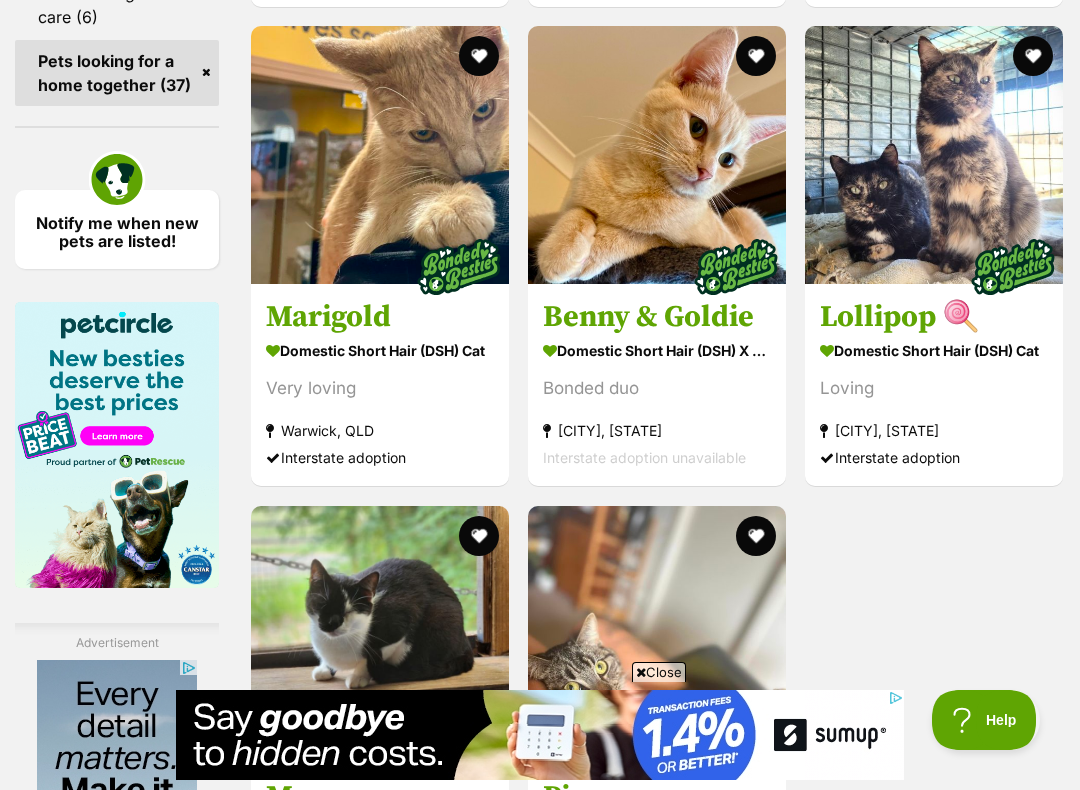 click at bounding box center [380, 155] 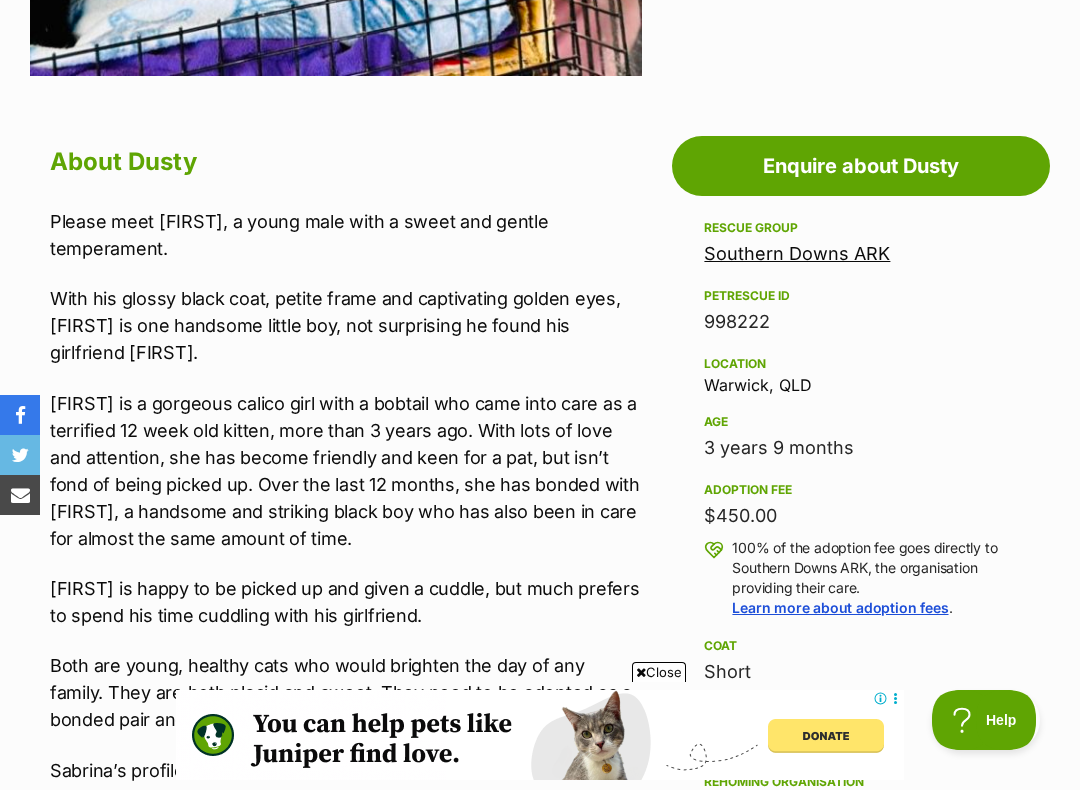 scroll, scrollTop: 0, scrollLeft: 0, axis: both 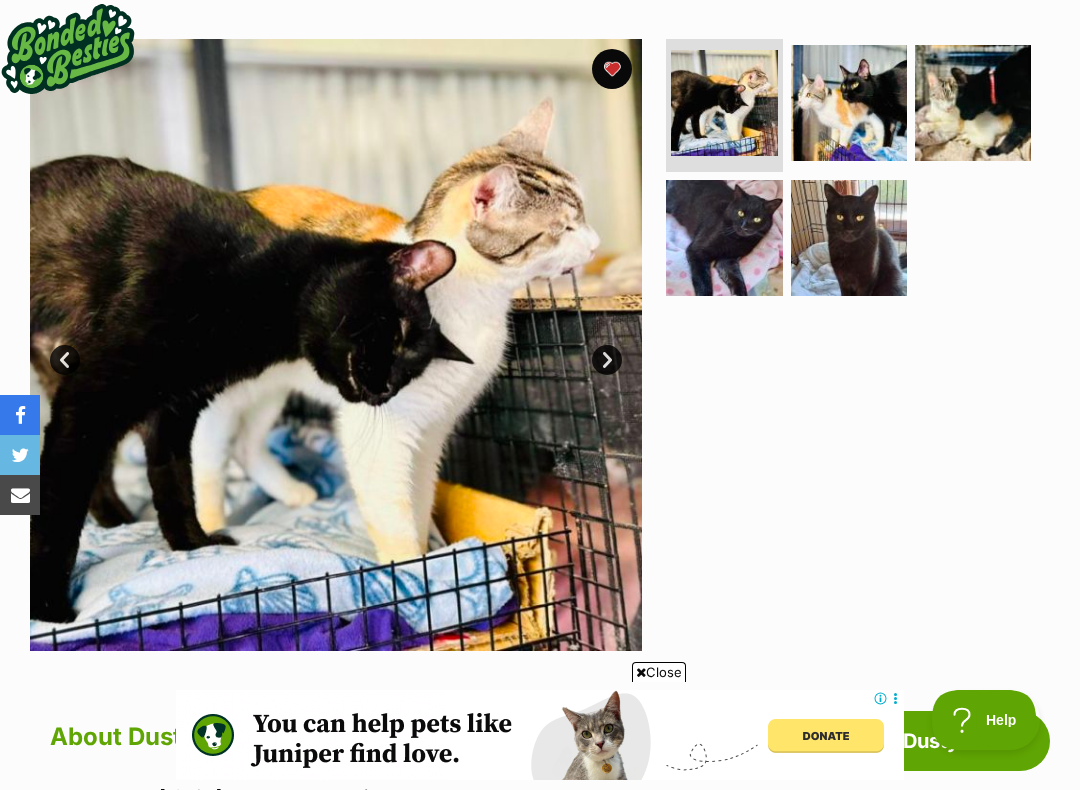 click on "Next" at bounding box center (607, 360) 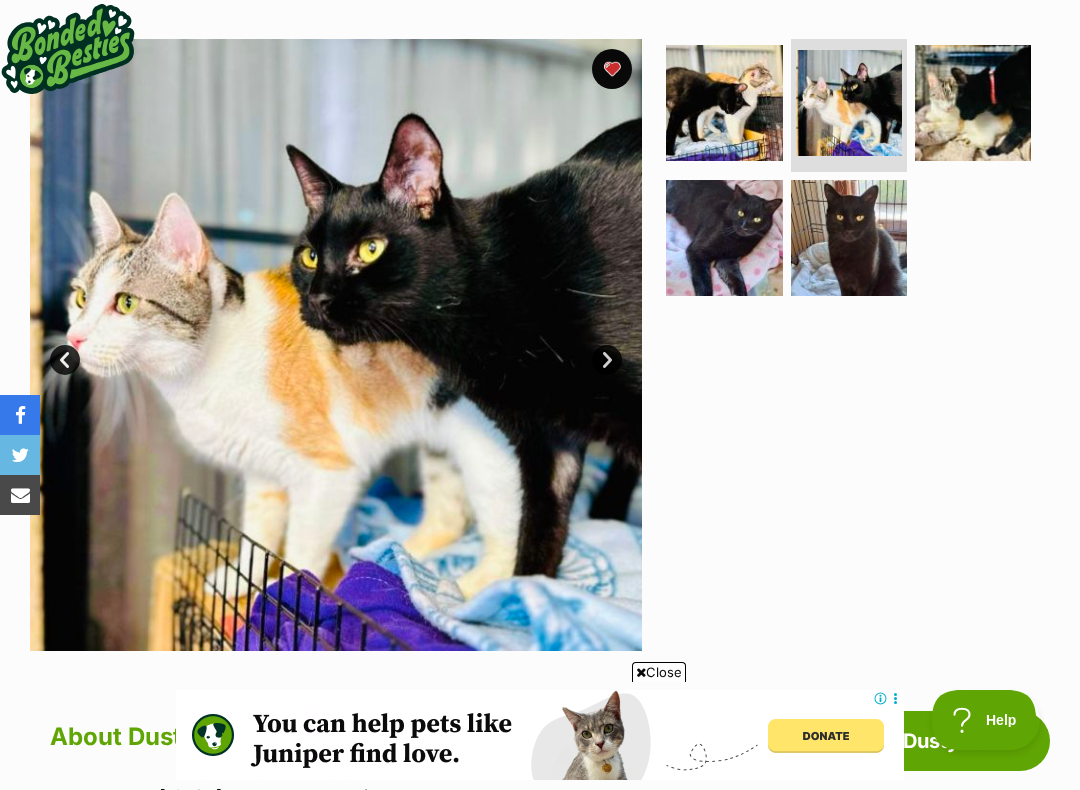 click on "Next" at bounding box center [607, 360] 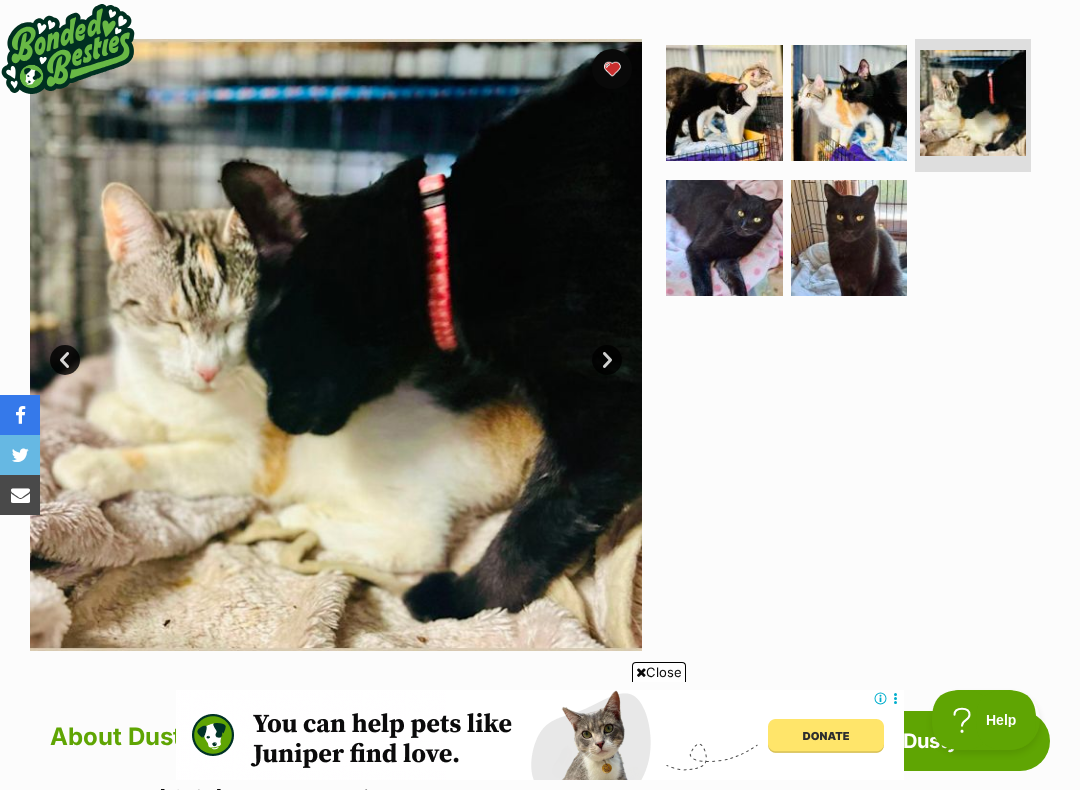 click on "Next" at bounding box center [607, 360] 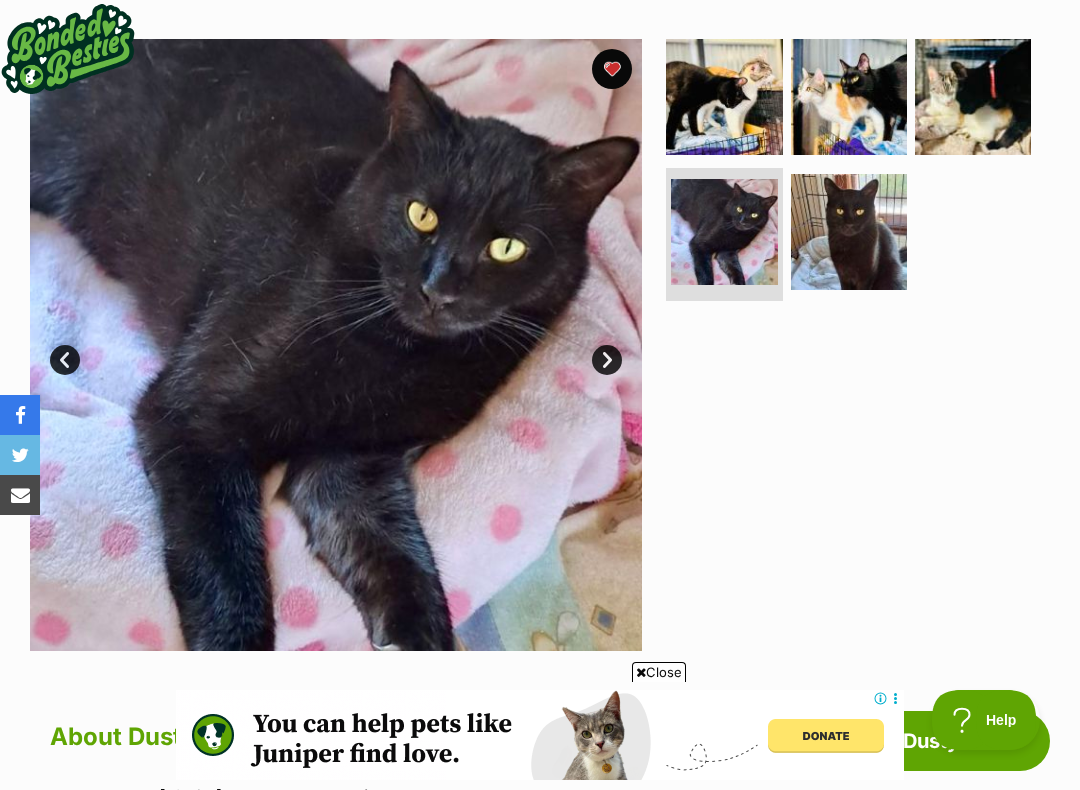 click on "Next" at bounding box center [607, 360] 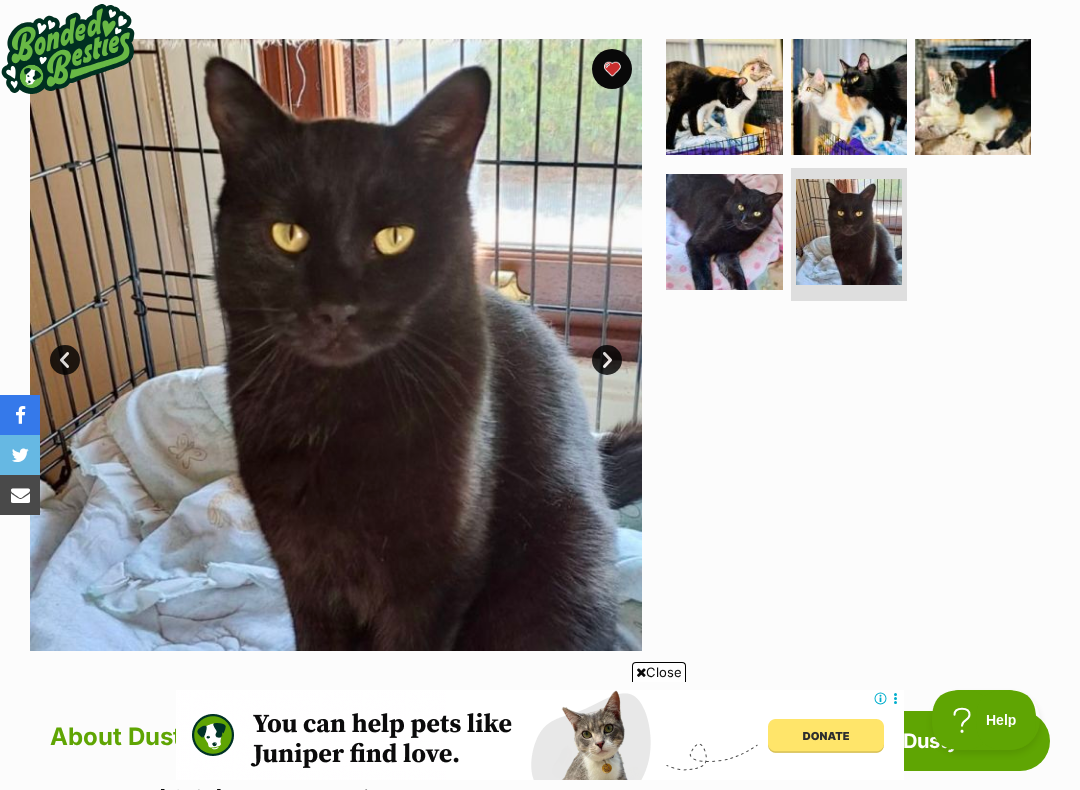 click on "Next" at bounding box center [607, 360] 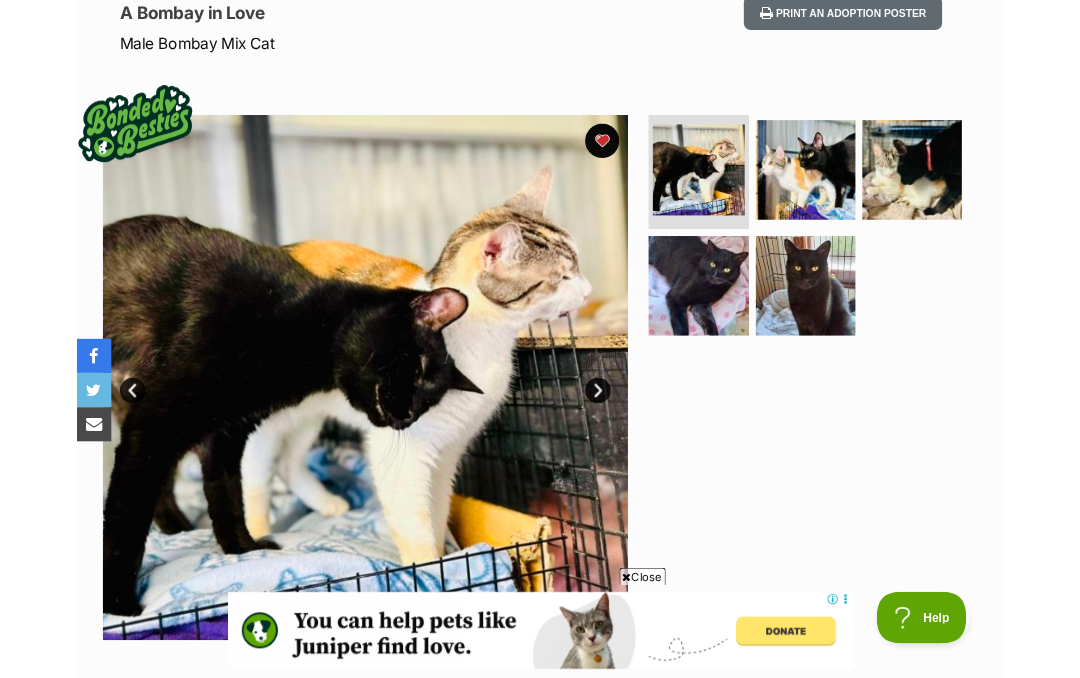 scroll, scrollTop: 0, scrollLeft: 0, axis: both 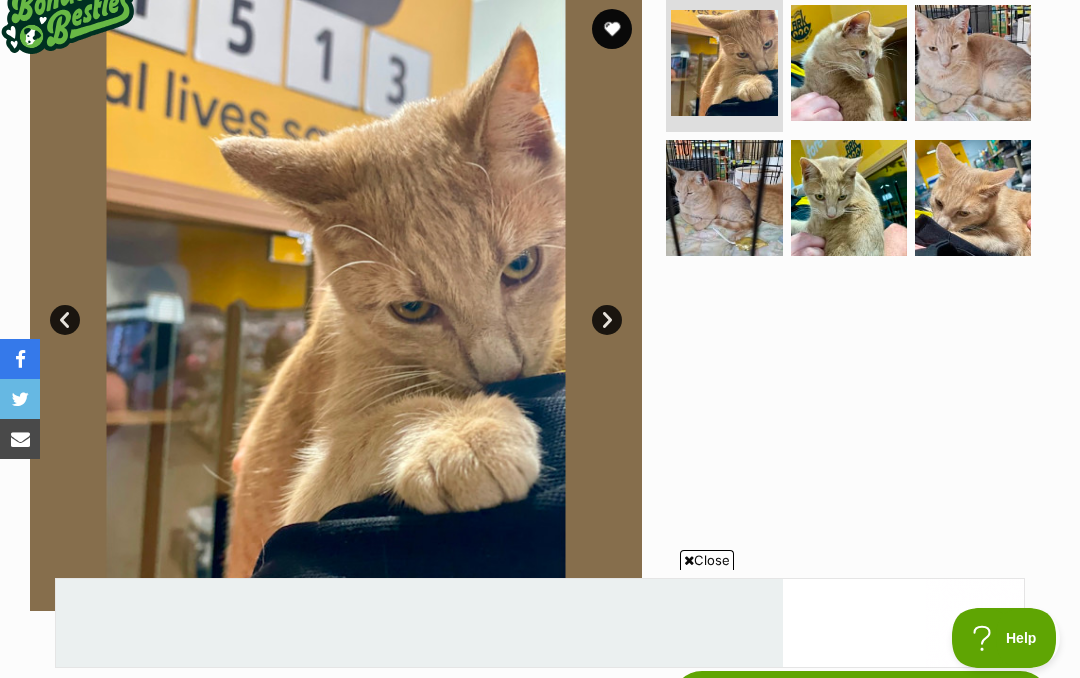 click on "Next" at bounding box center (607, 320) 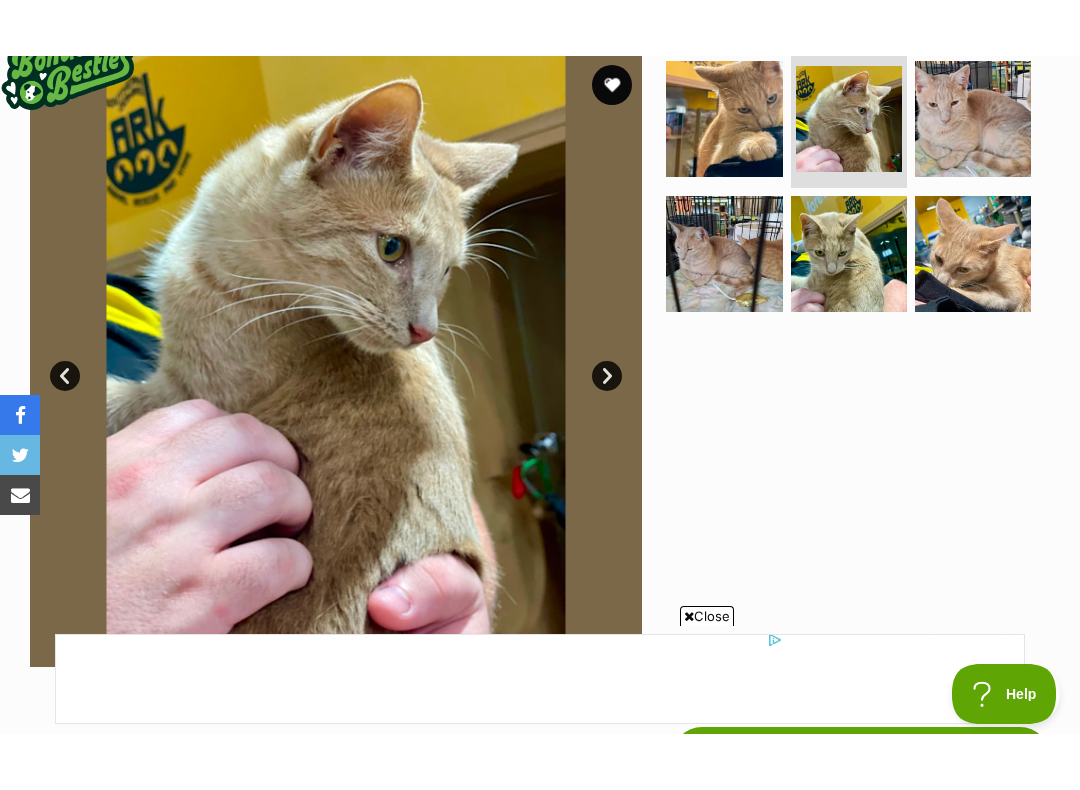 scroll, scrollTop: 313, scrollLeft: 0, axis: vertical 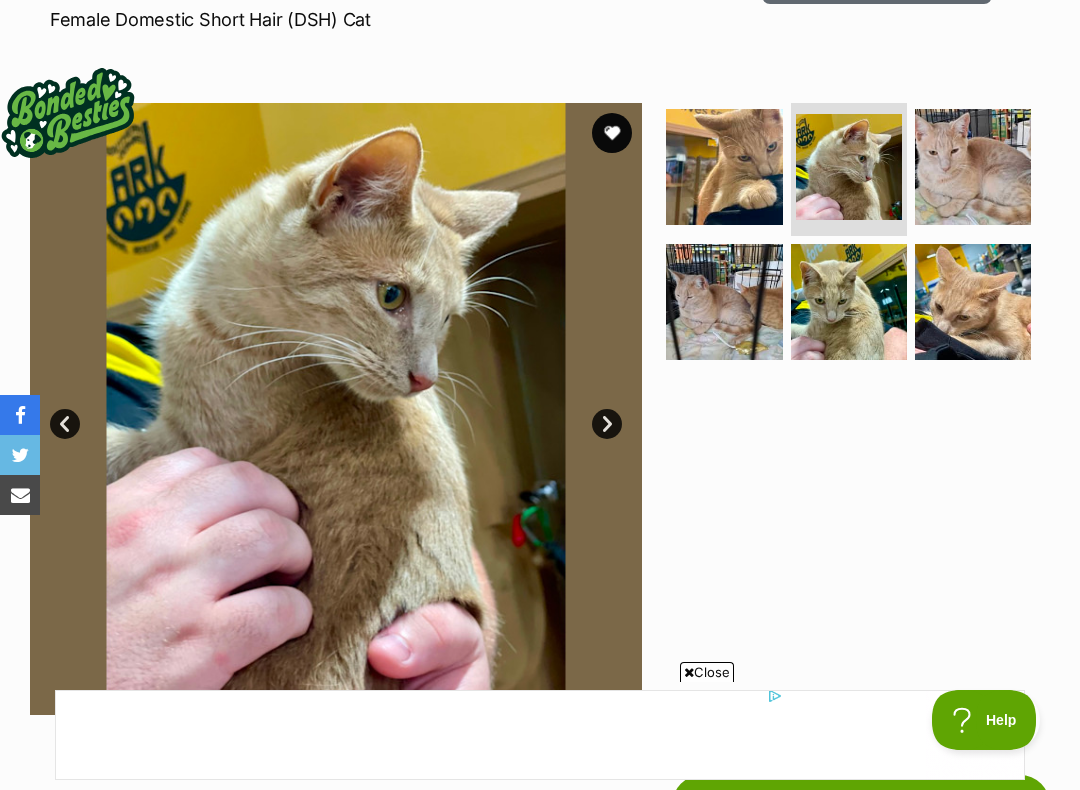 click at bounding box center (973, 167) 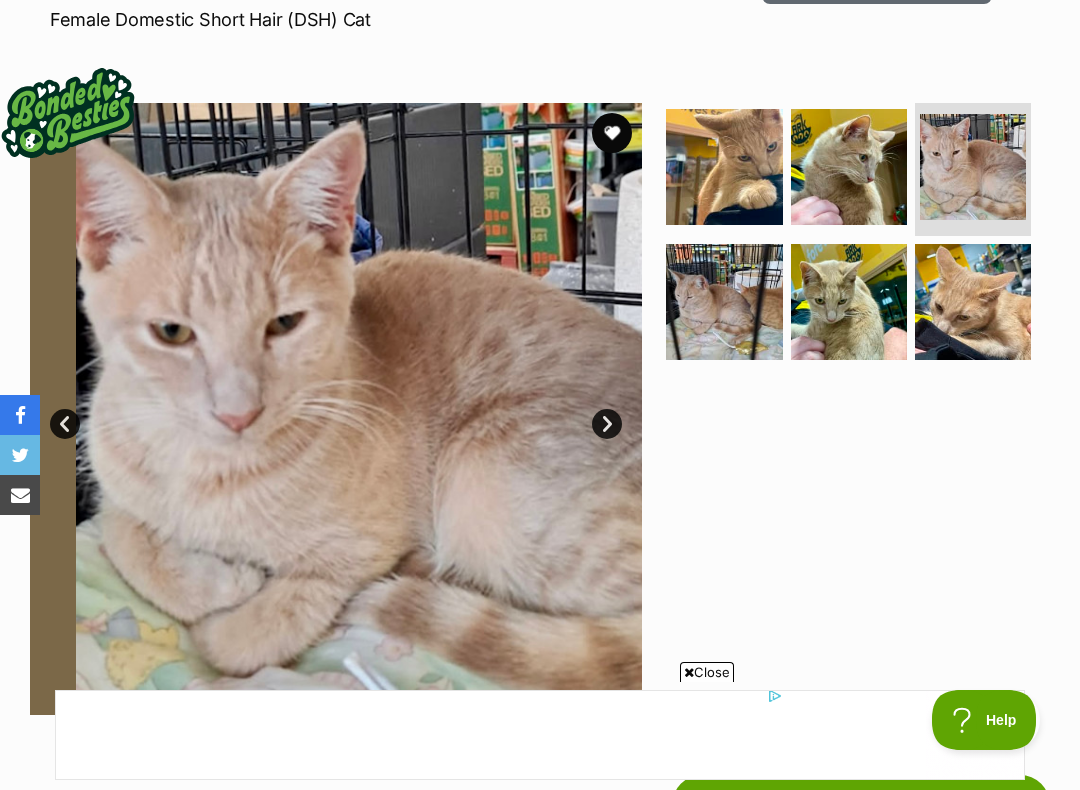 scroll, scrollTop: 0, scrollLeft: 0, axis: both 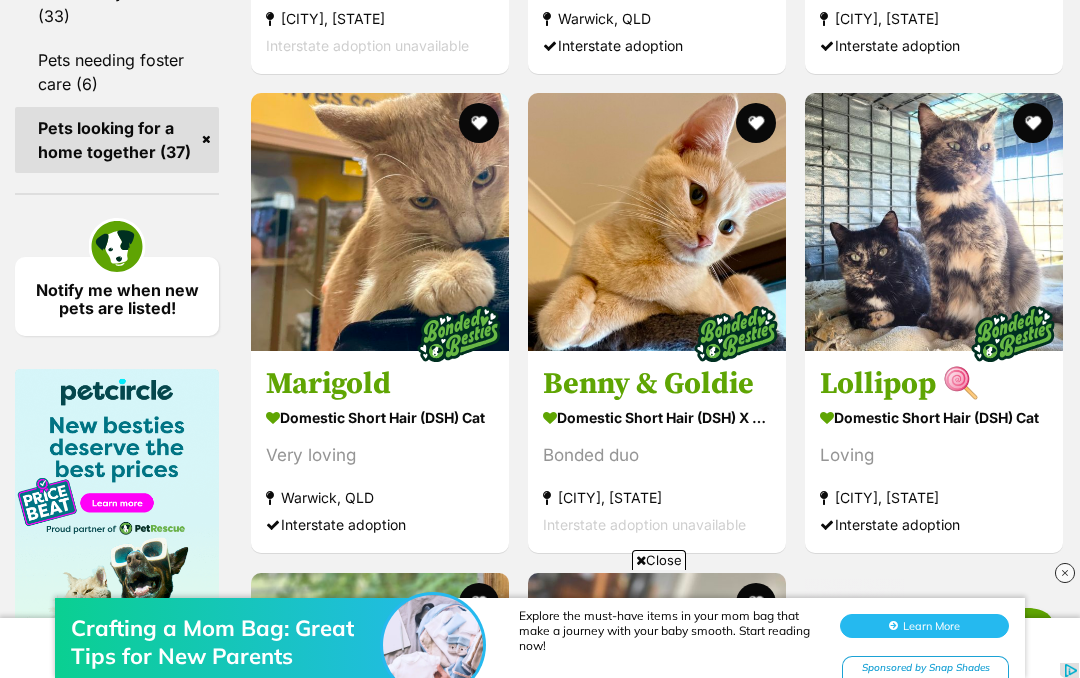 click at bounding box center (657, 222) 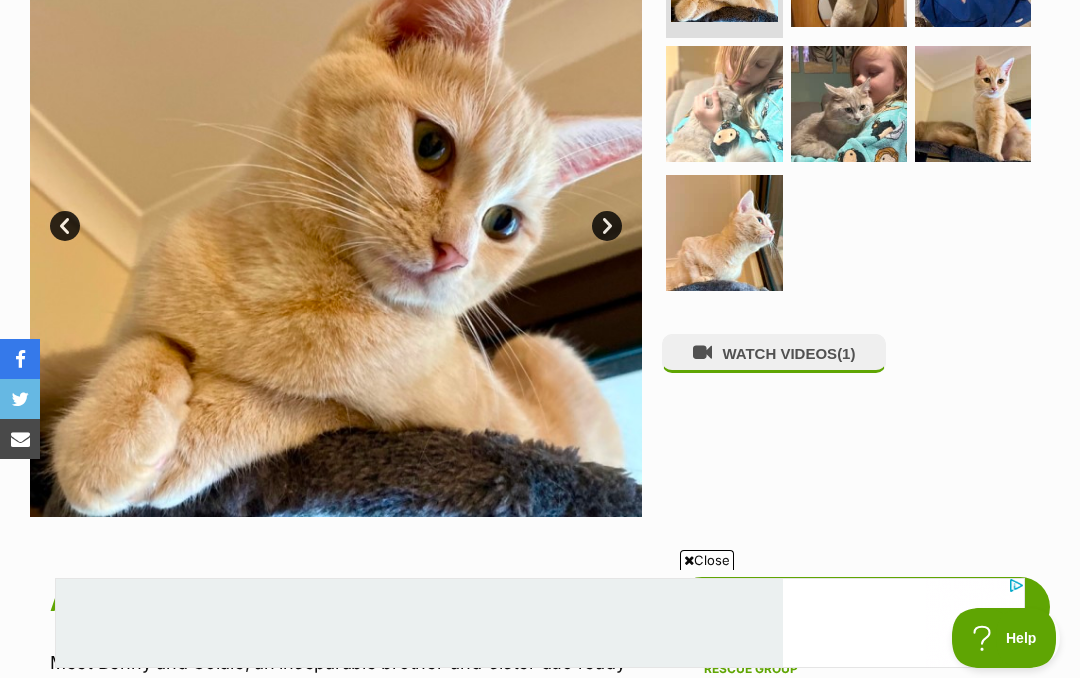 scroll, scrollTop: 0, scrollLeft: 0, axis: both 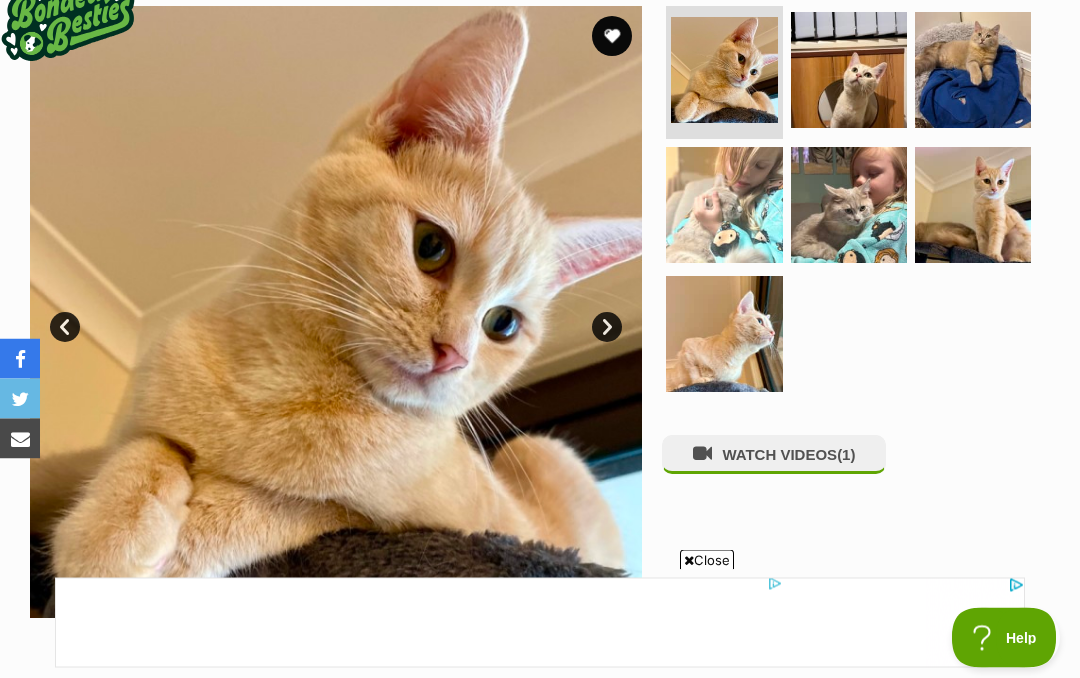 click on "WATCH VIDEOS
(1)" at bounding box center (774, 455) 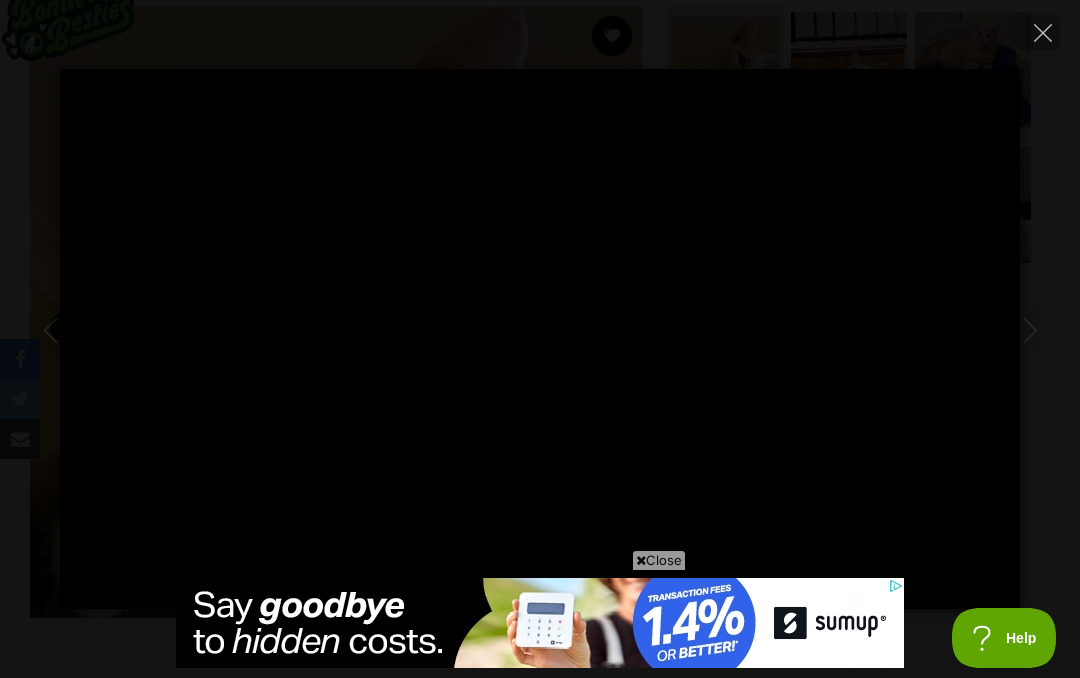 scroll, scrollTop: 0, scrollLeft: 0, axis: both 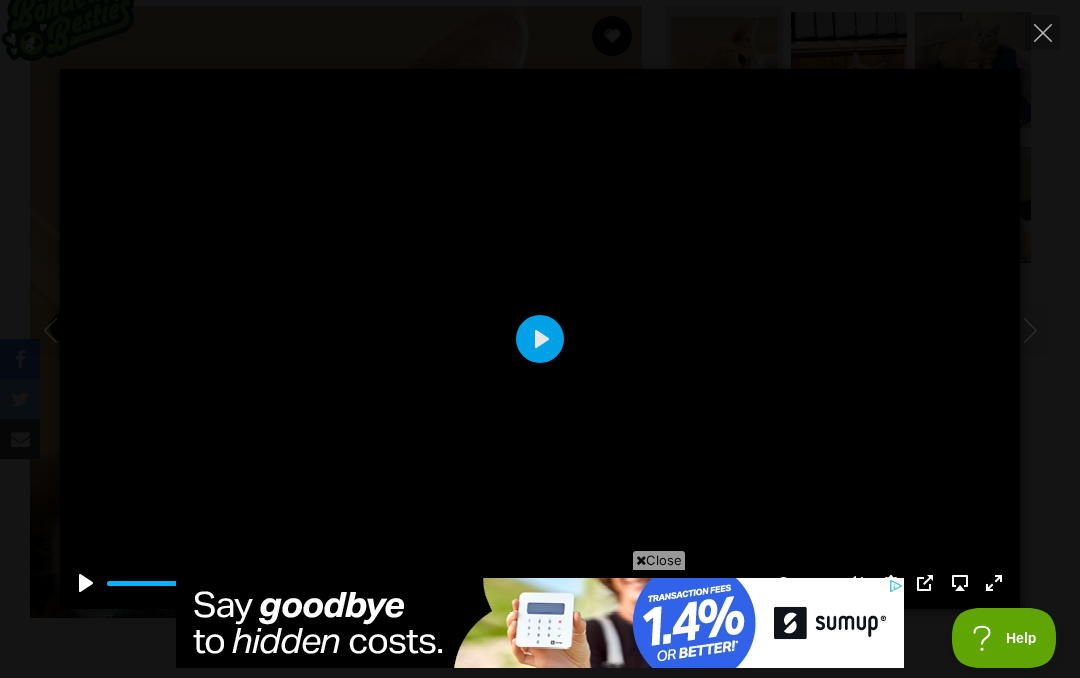 click 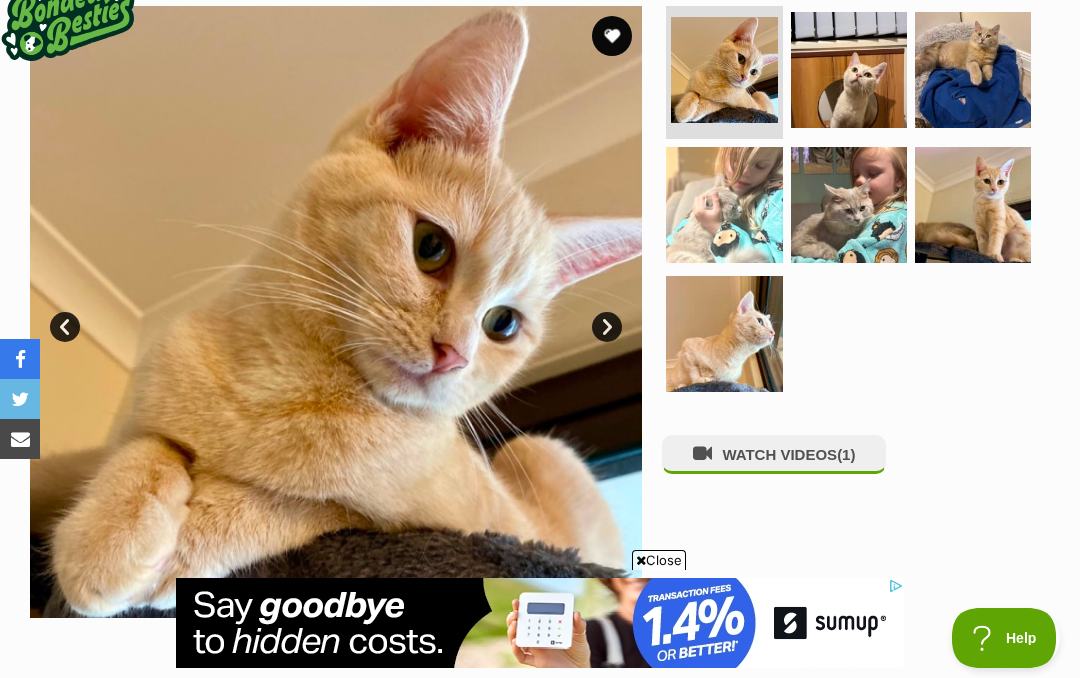click on "Next" at bounding box center [607, 327] 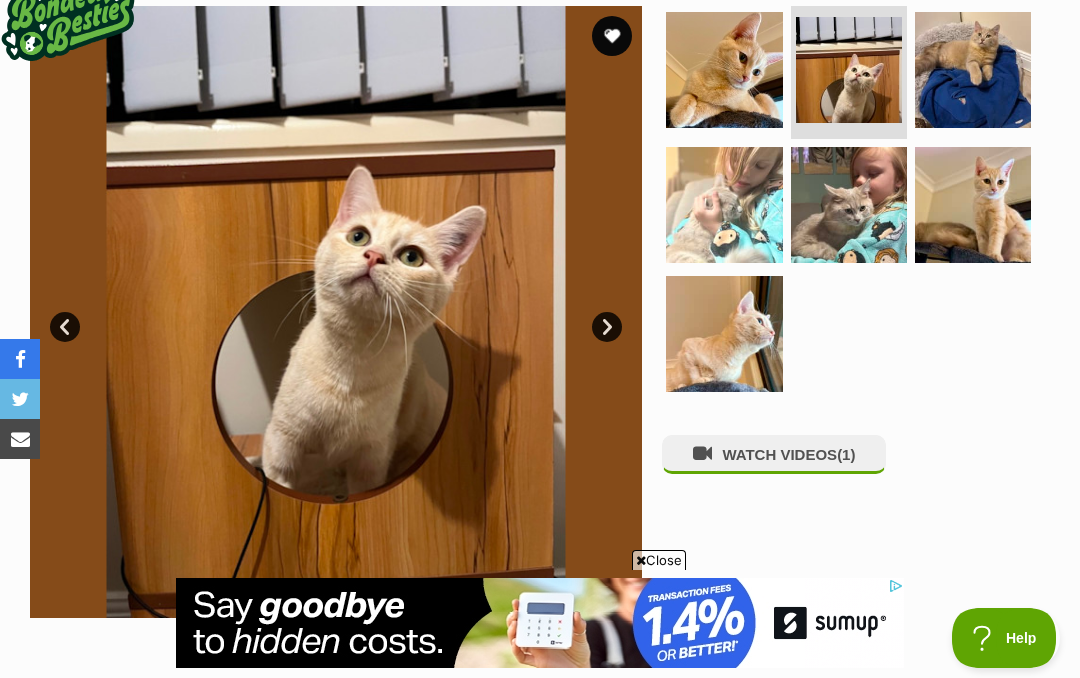 click on "Close" at bounding box center [659, 560] 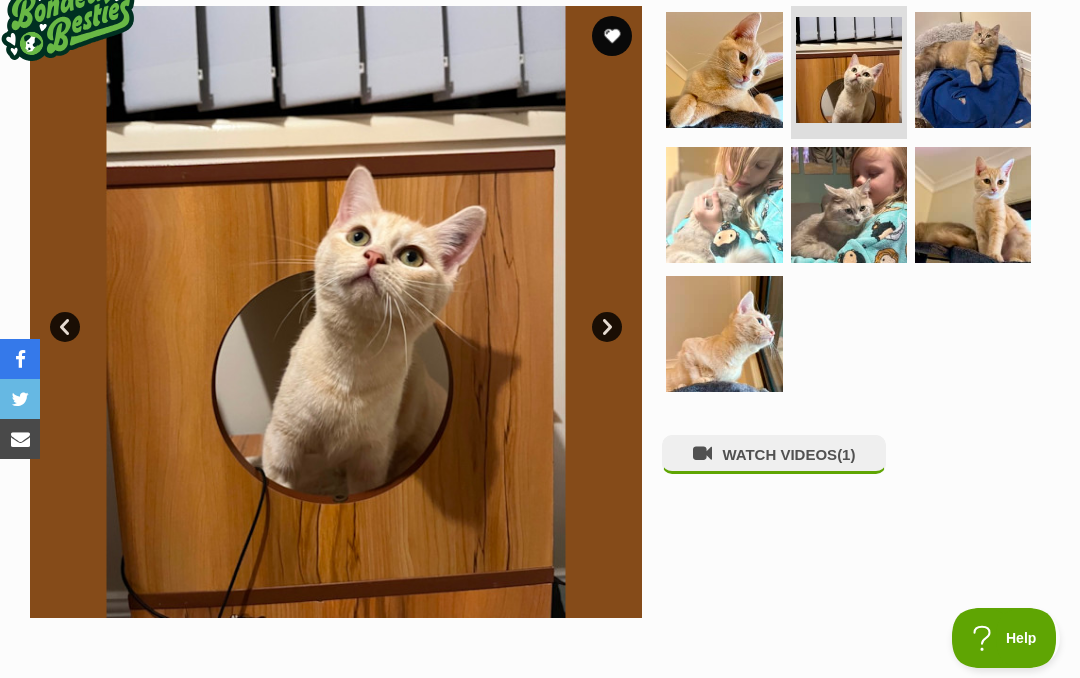 click on "Next" at bounding box center [607, 327] 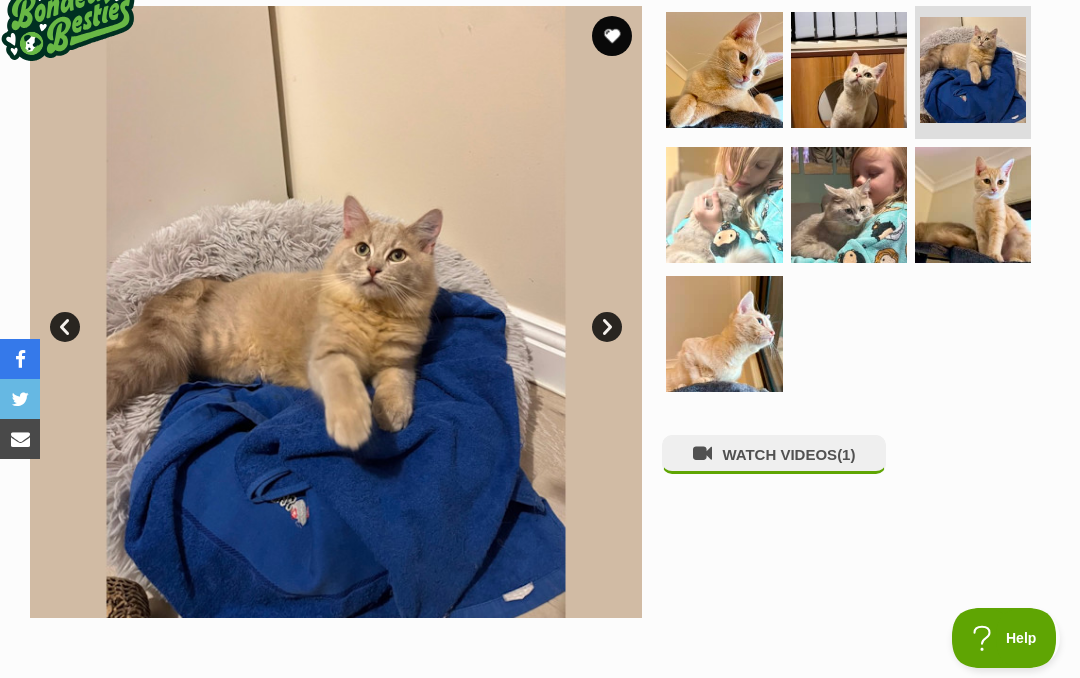 click on "Next" at bounding box center [607, 327] 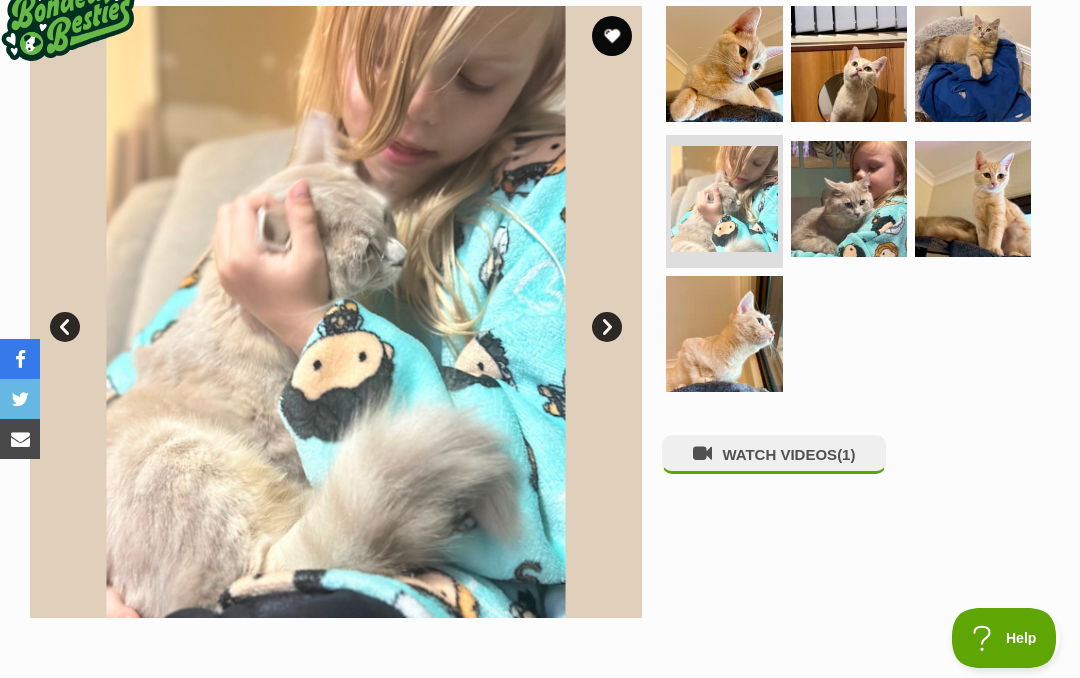 click on "Next" at bounding box center [607, 327] 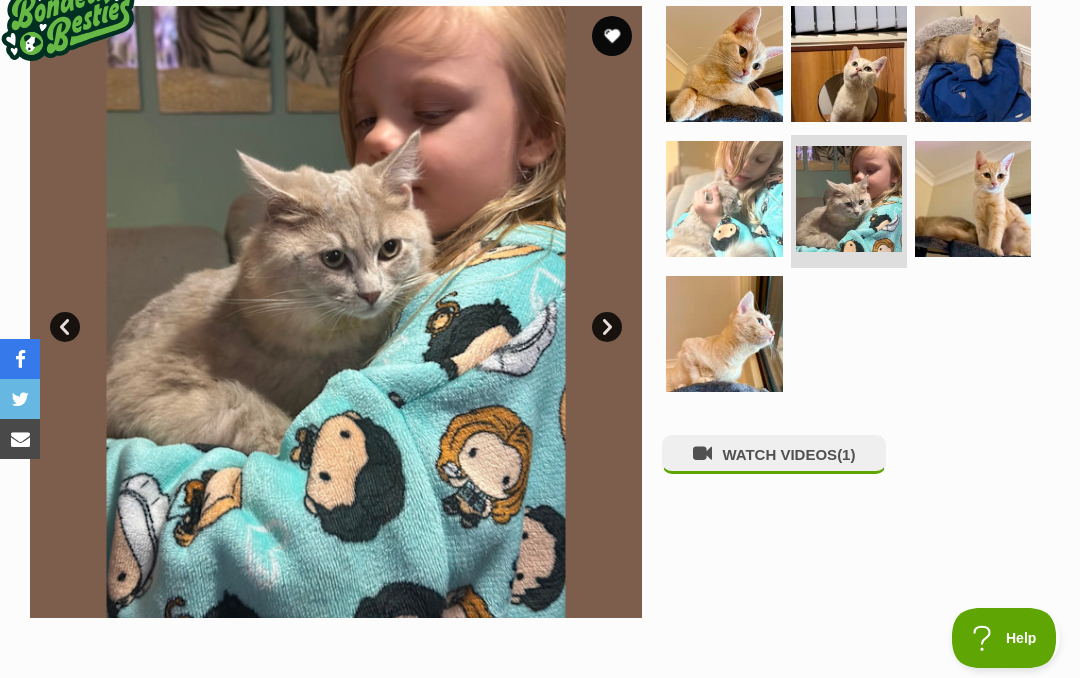 click on "Next" at bounding box center (607, 327) 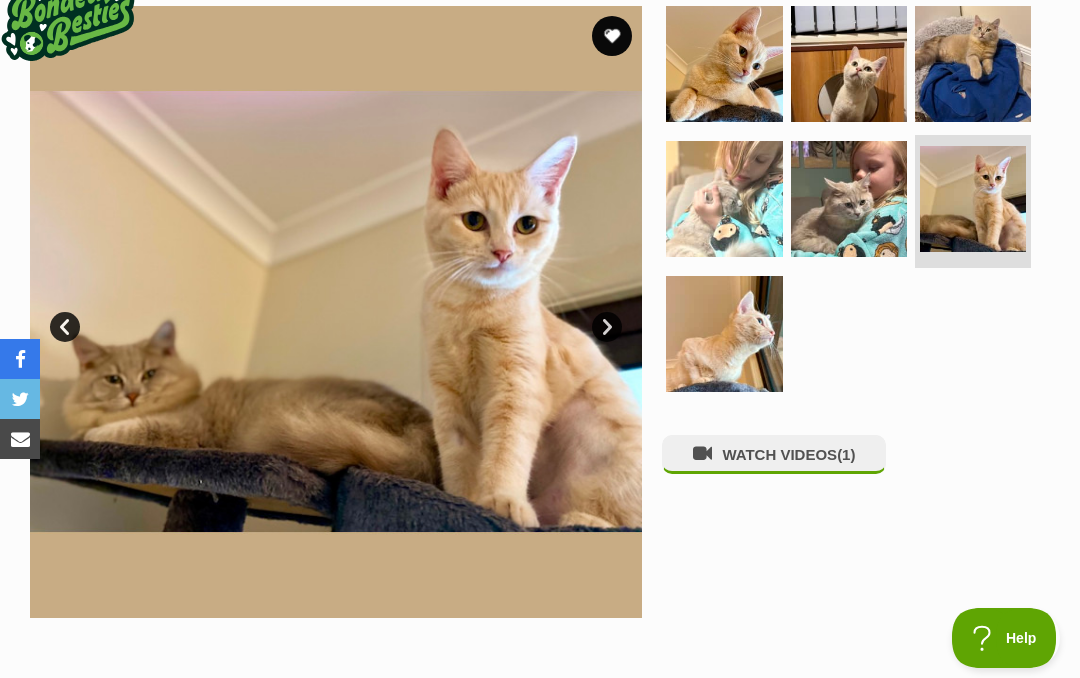 click on "Next" at bounding box center [607, 327] 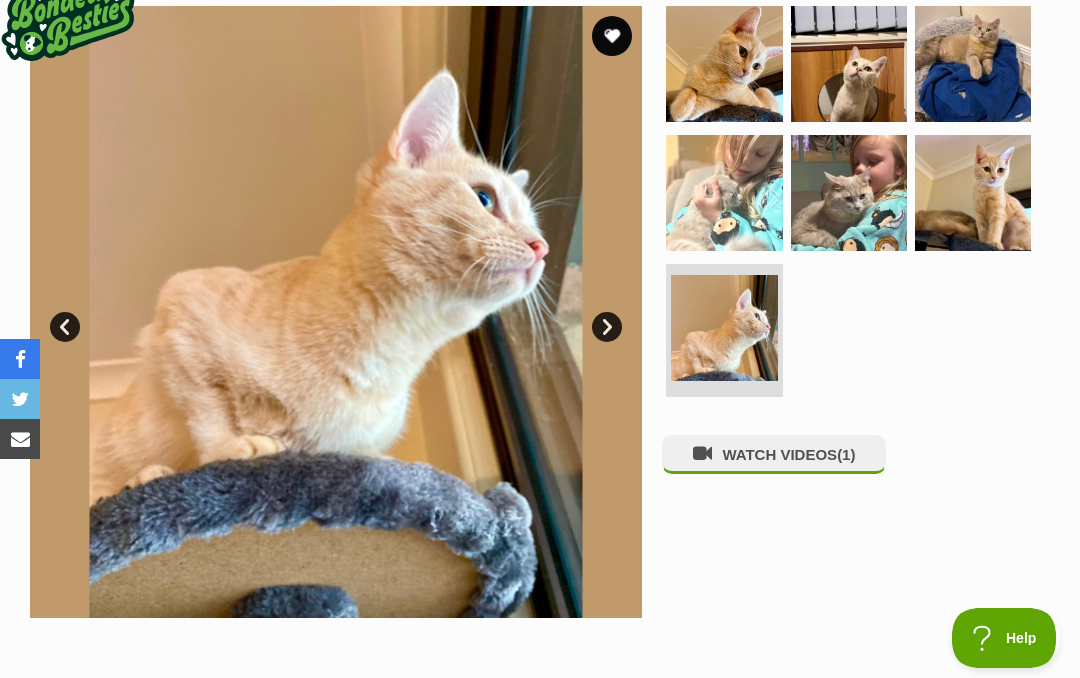 click on "Next" at bounding box center (607, 327) 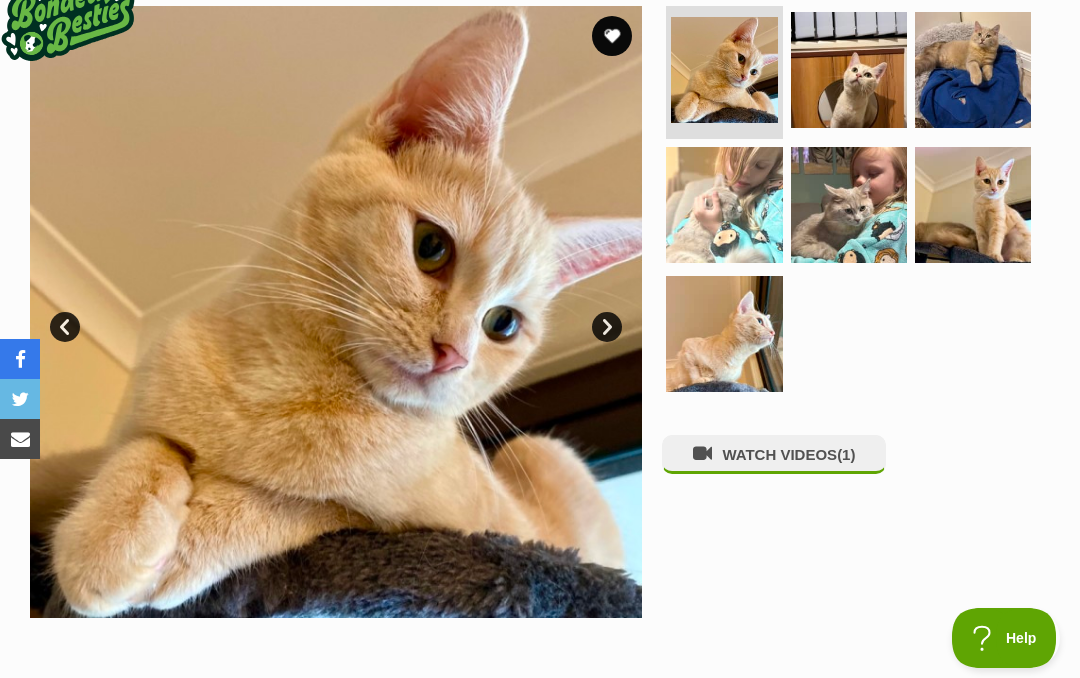 click at bounding box center (612, 36) 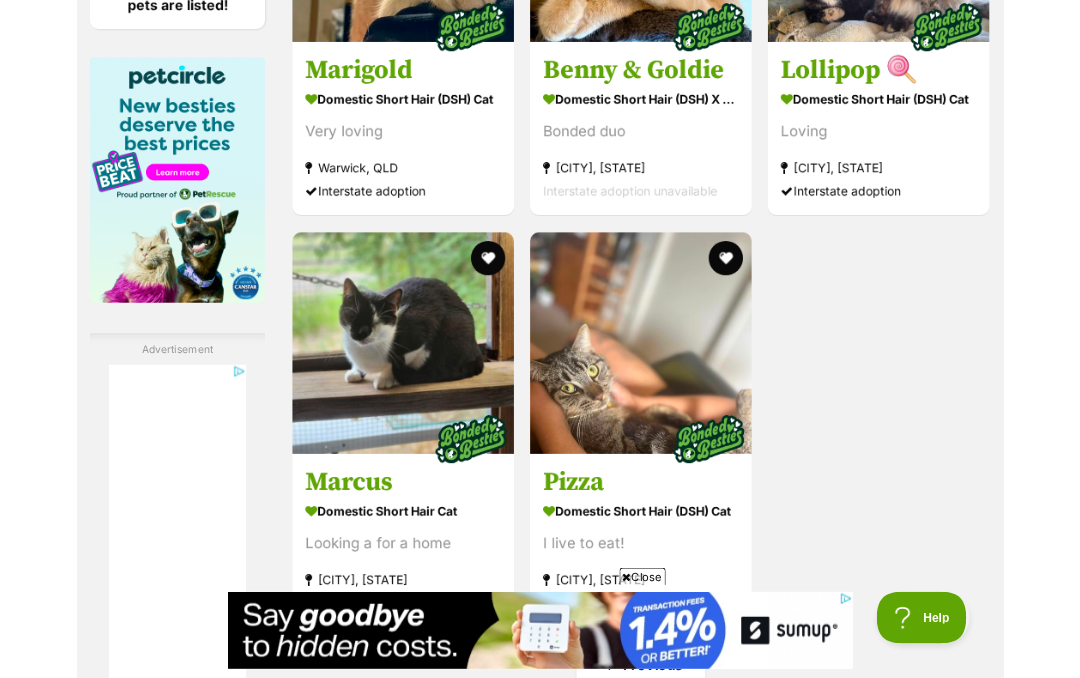 scroll, scrollTop: 3219, scrollLeft: 0, axis: vertical 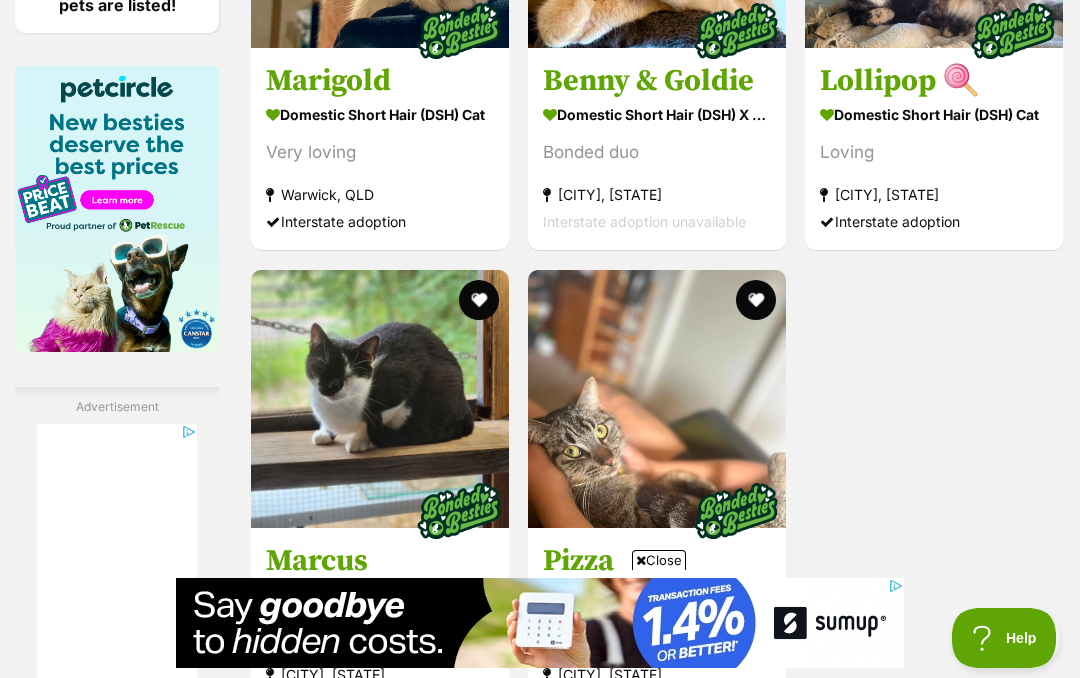 click at bounding box center (380, 399) 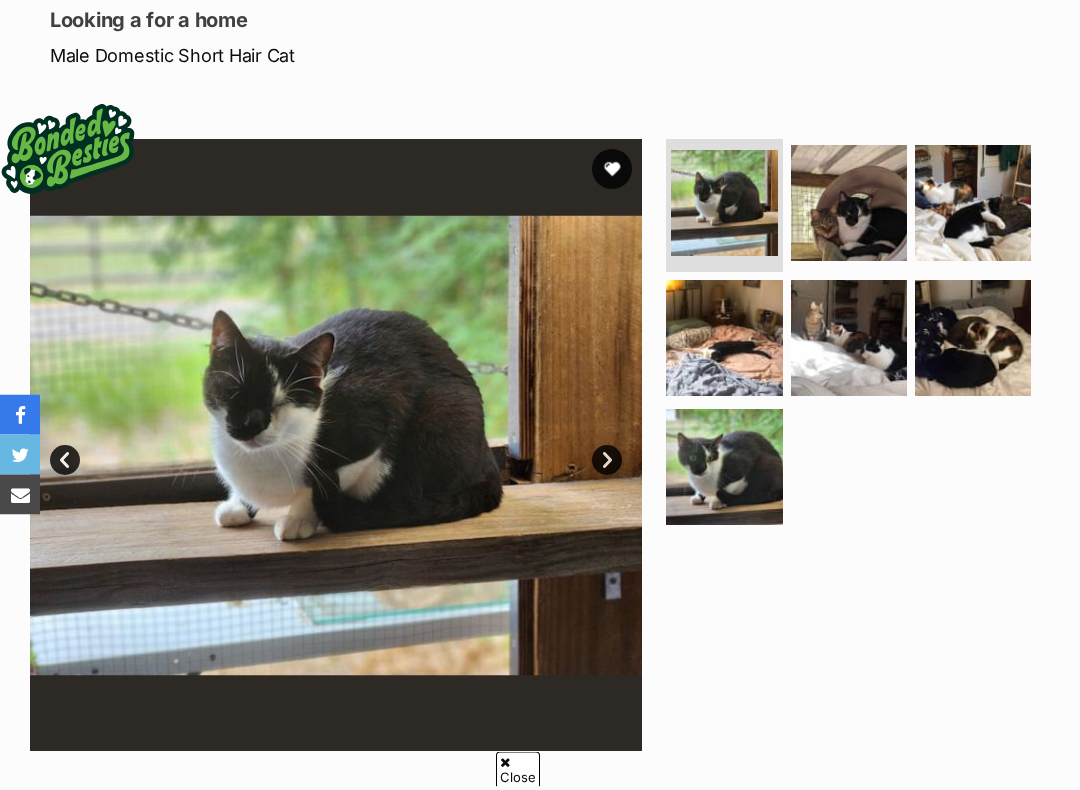 scroll, scrollTop: 280, scrollLeft: 0, axis: vertical 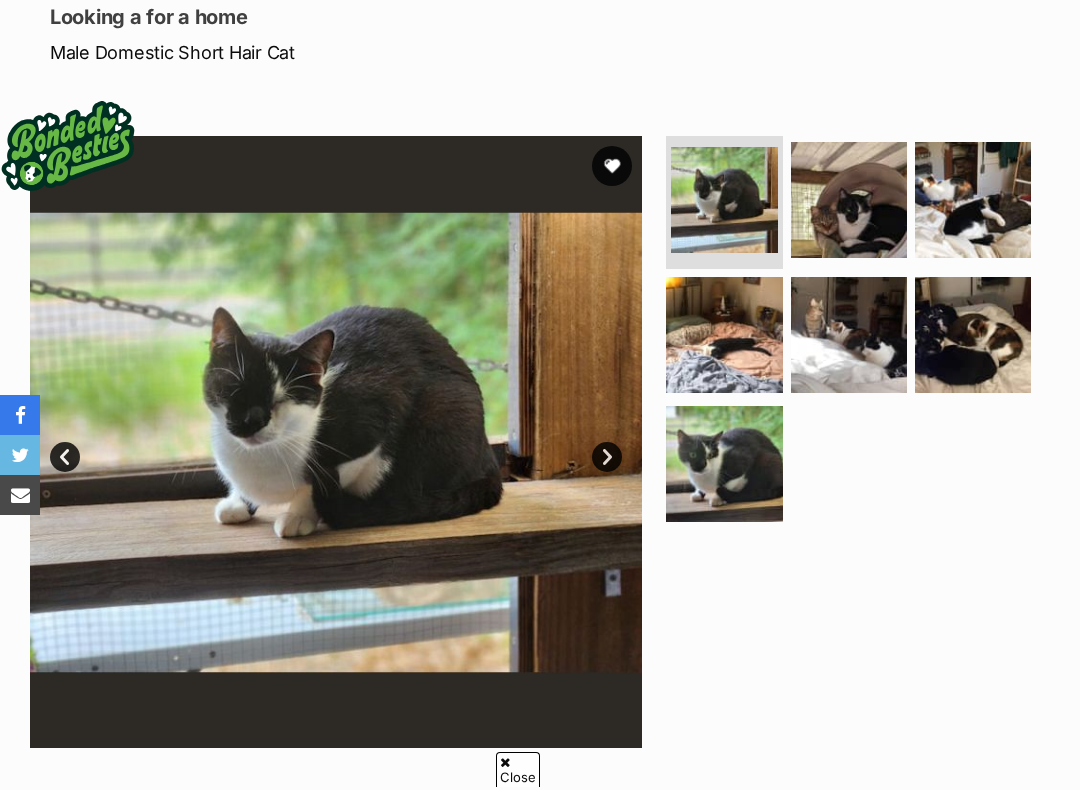 click on "Next" at bounding box center [607, 457] 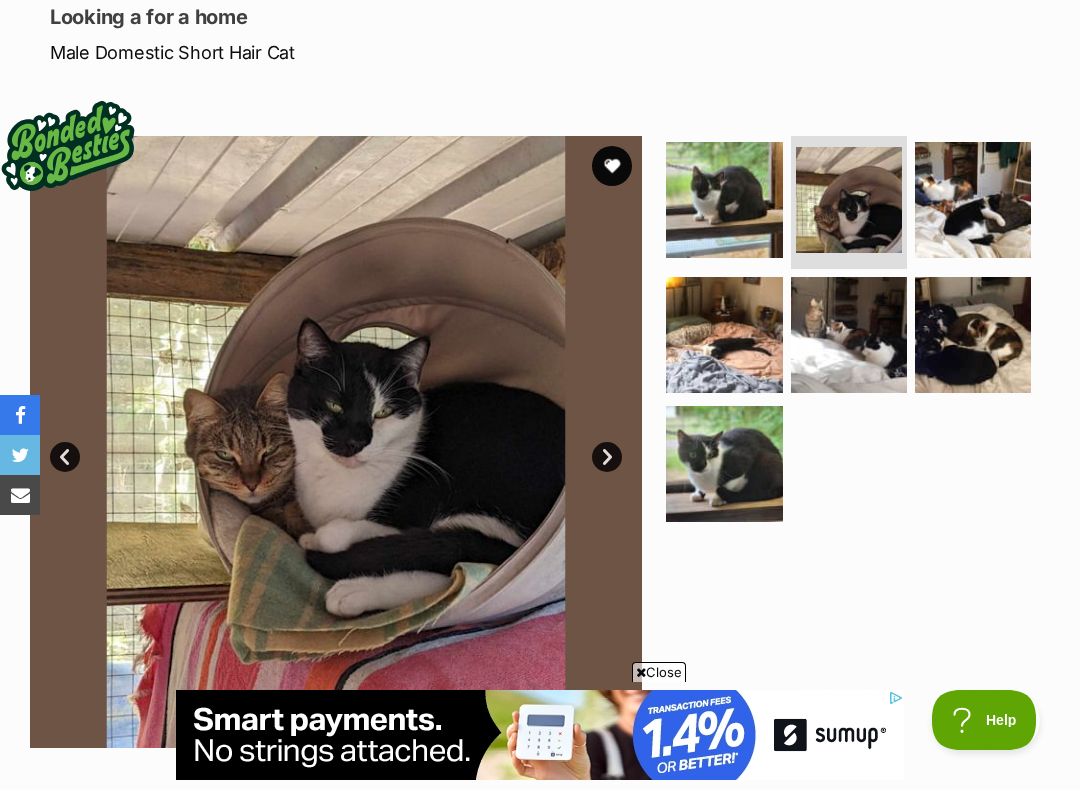 scroll, scrollTop: 0, scrollLeft: 0, axis: both 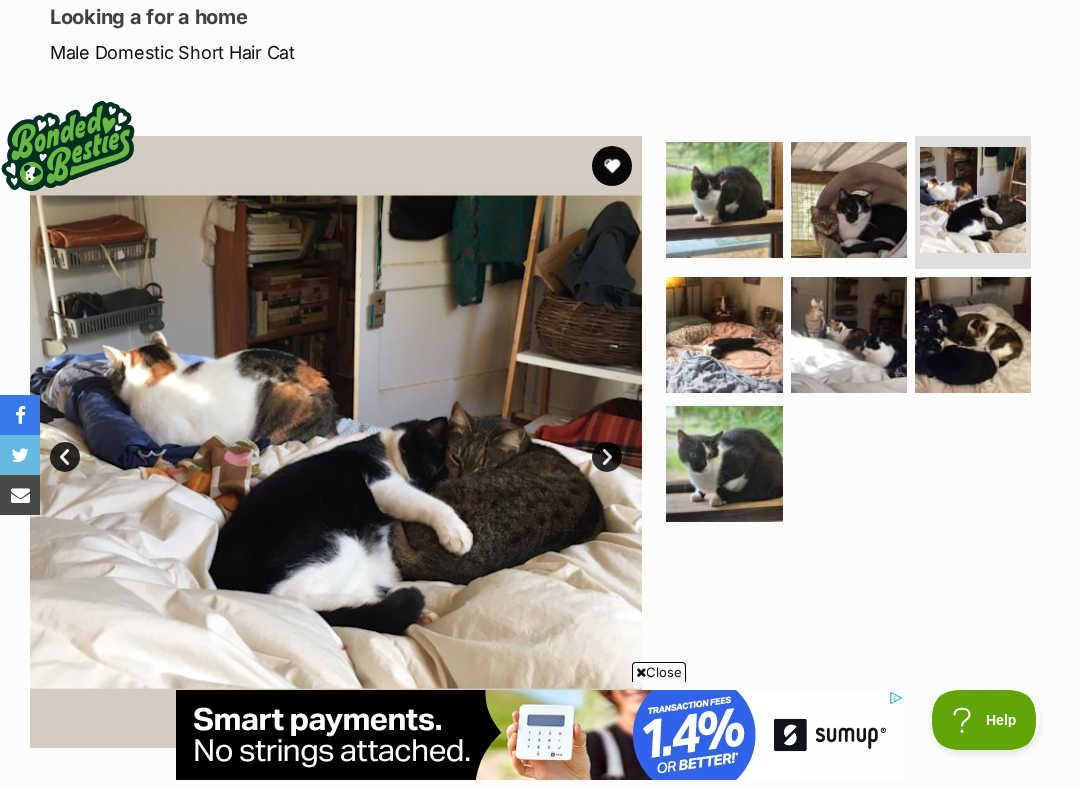 click on "Next" at bounding box center (607, 457) 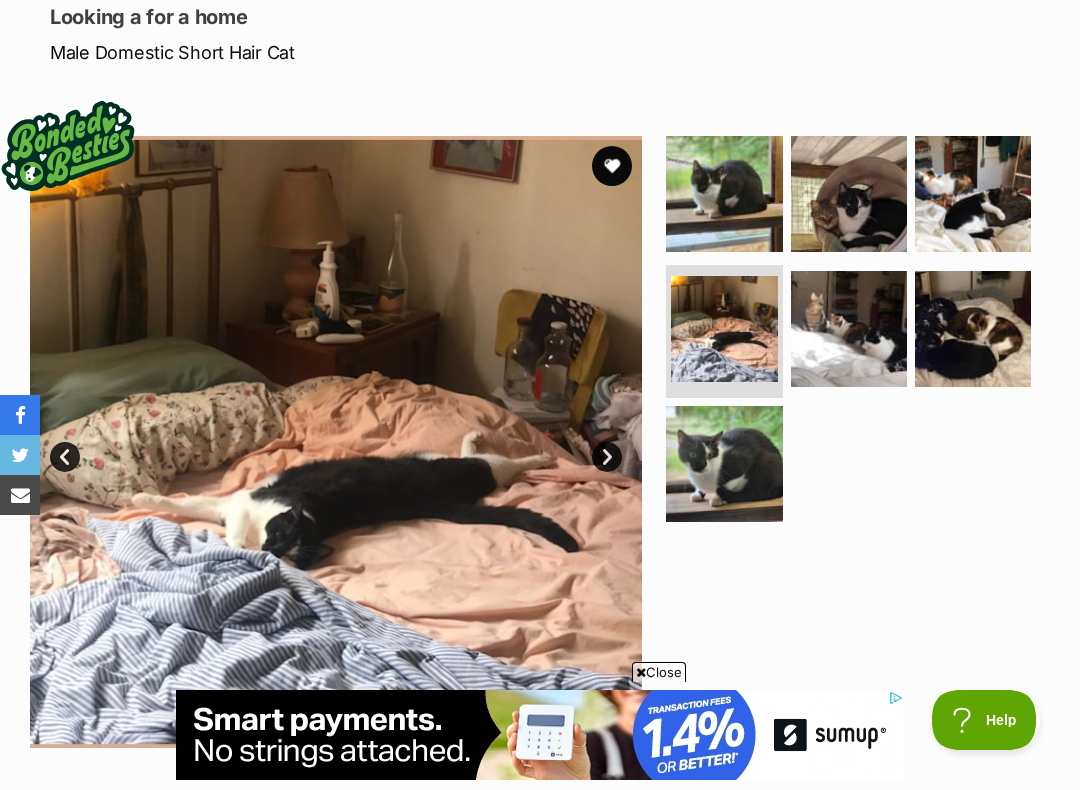click on "Next" at bounding box center (607, 457) 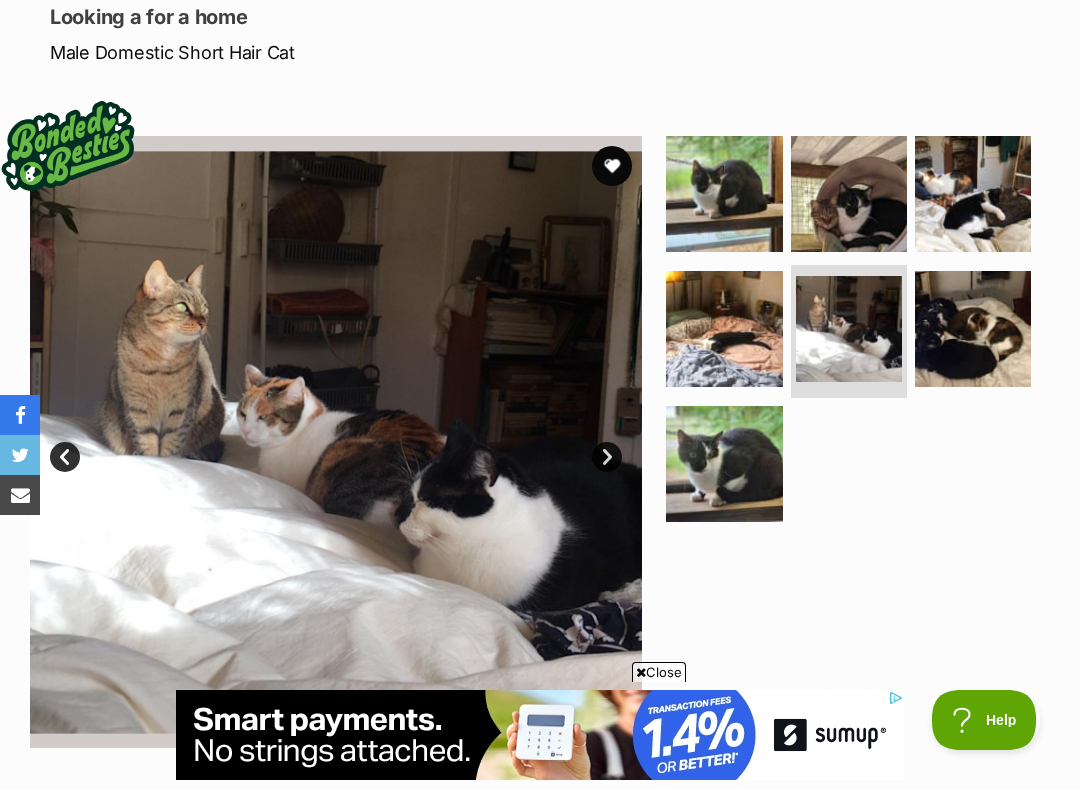 click on "Next" at bounding box center (607, 457) 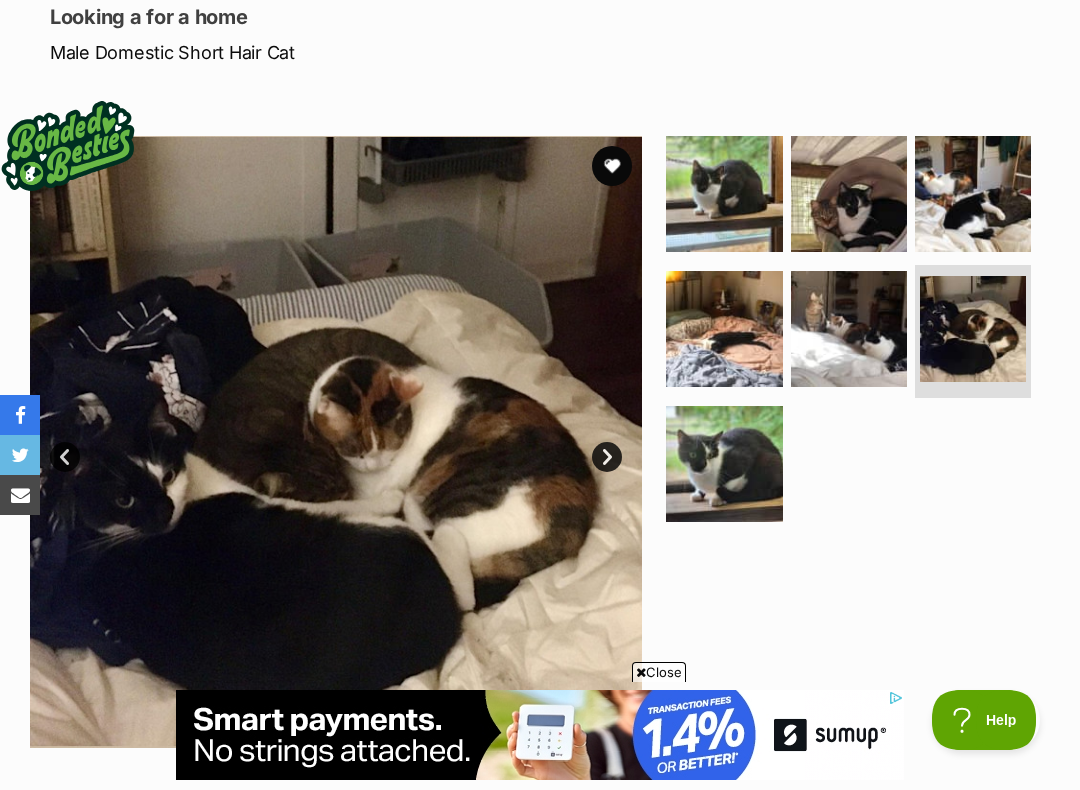 click on "Next" at bounding box center (607, 457) 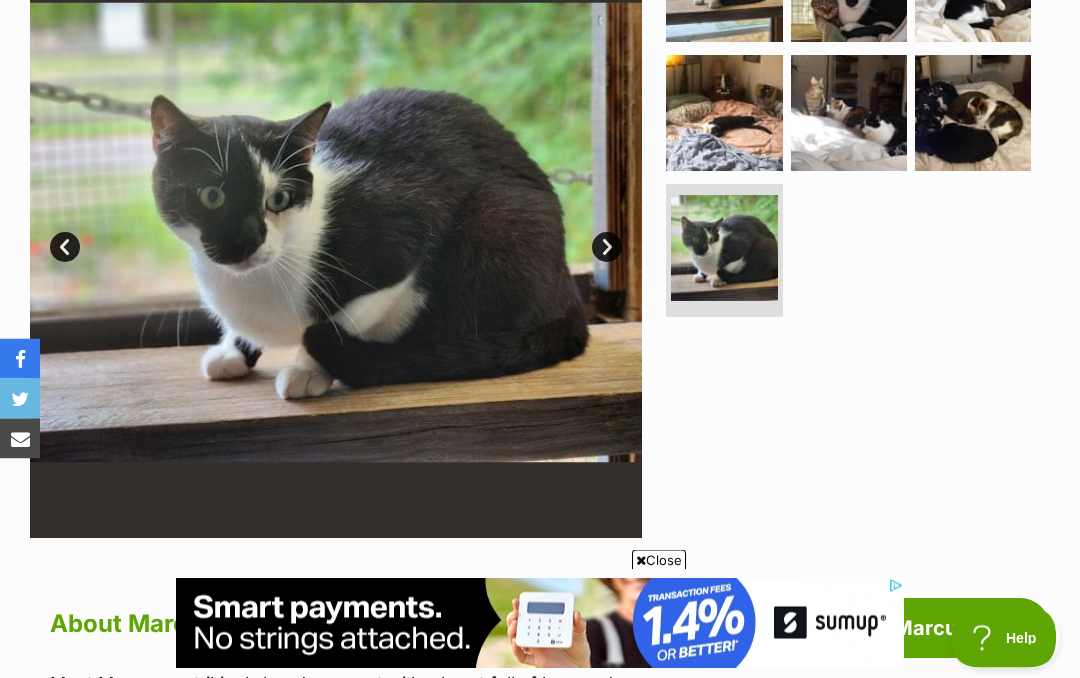 scroll, scrollTop: 489, scrollLeft: 0, axis: vertical 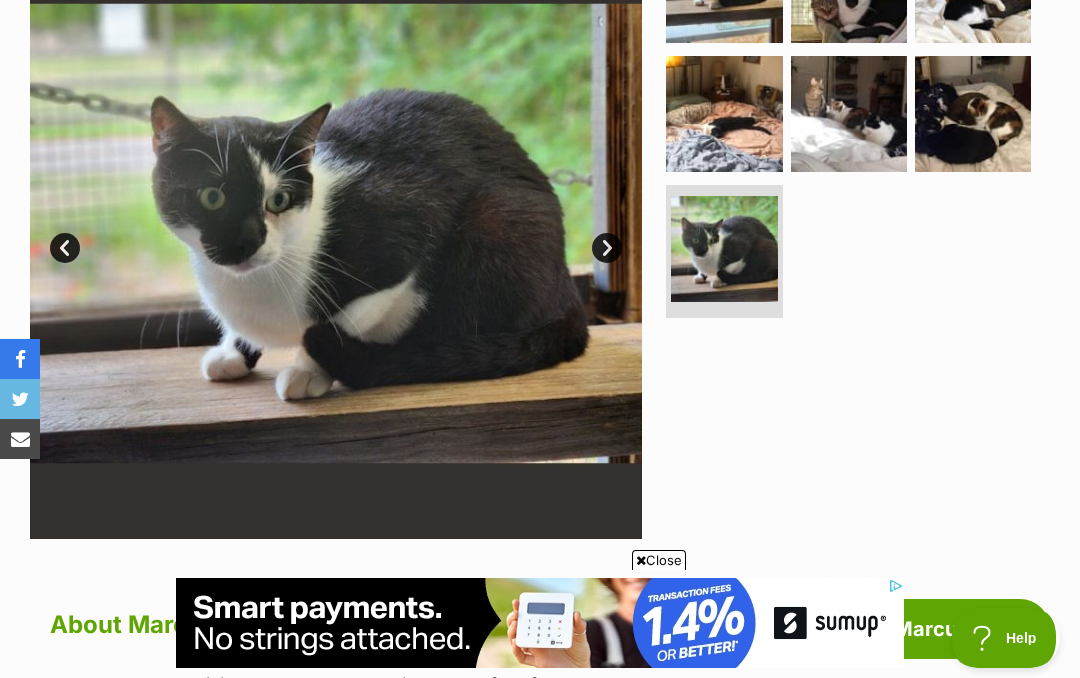 click on "Next" at bounding box center (607, 248) 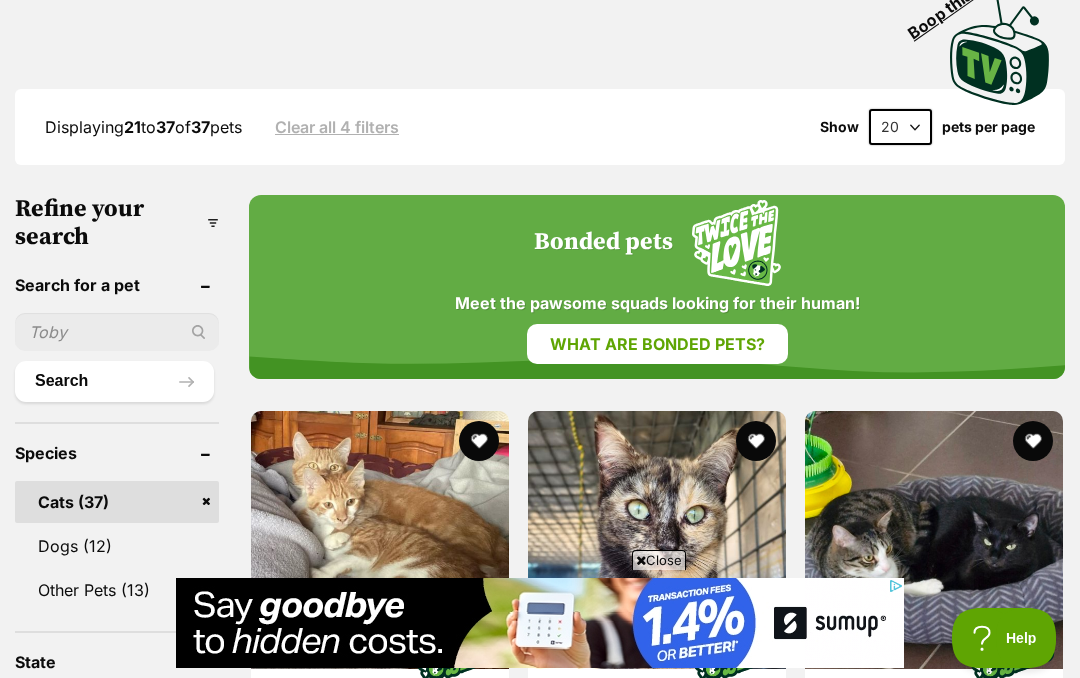 scroll, scrollTop: 473, scrollLeft: 0, axis: vertical 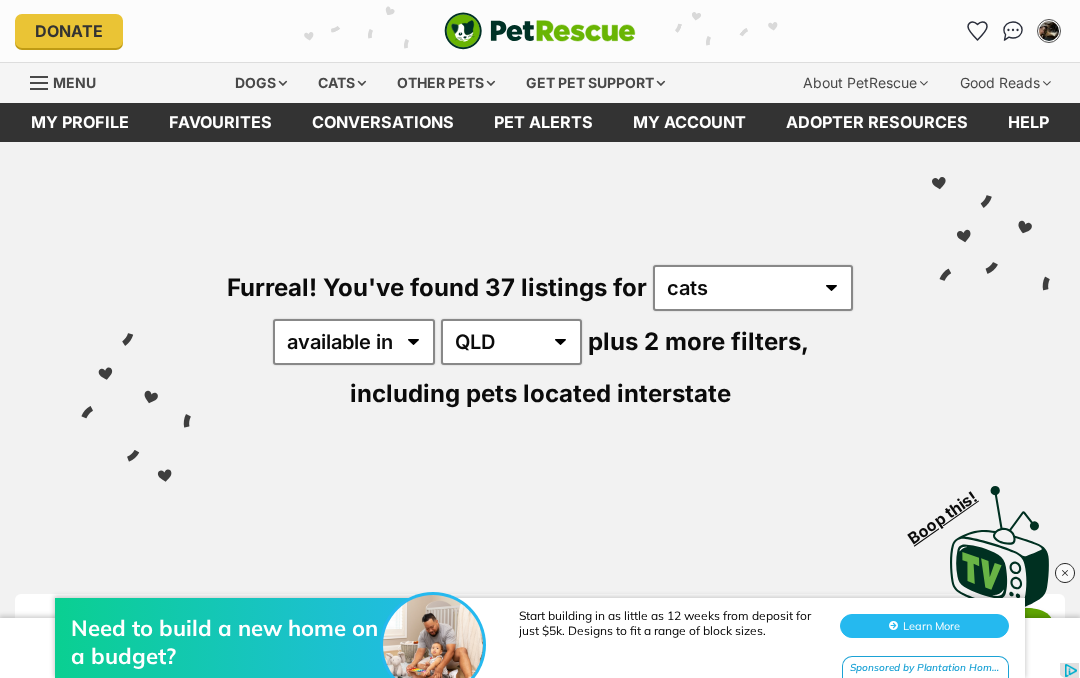 click 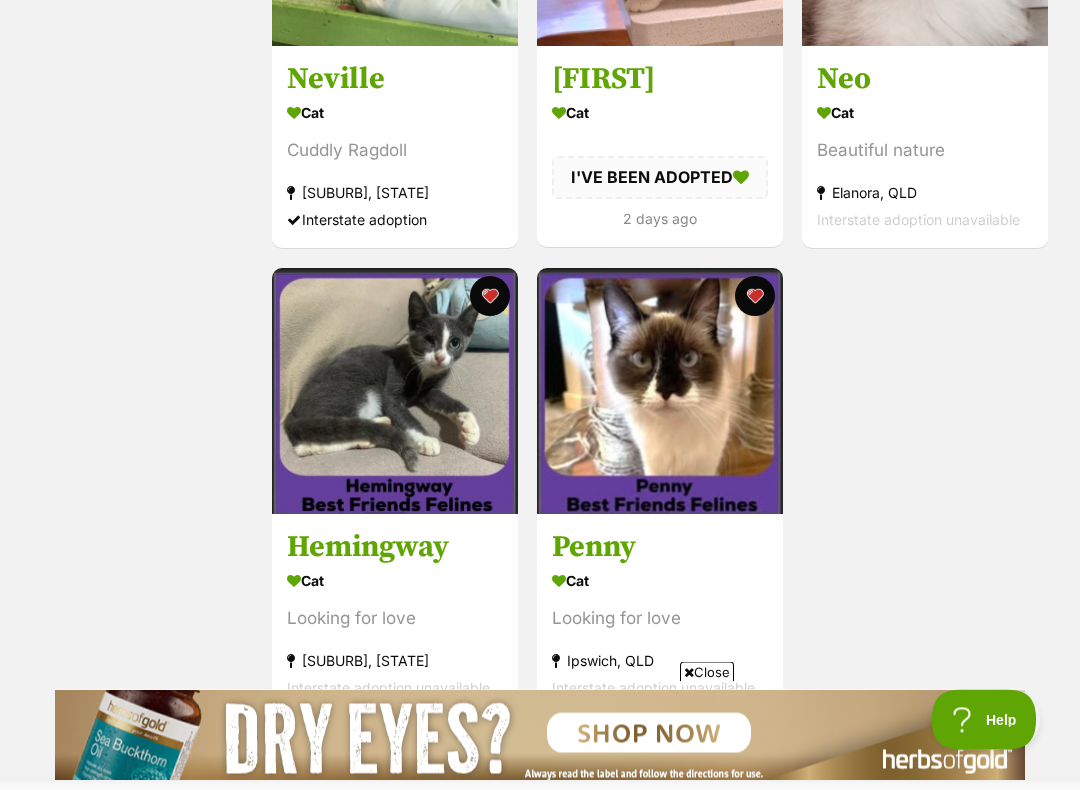 scroll, scrollTop: 2055, scrollLeft: 0, axis: vertical 